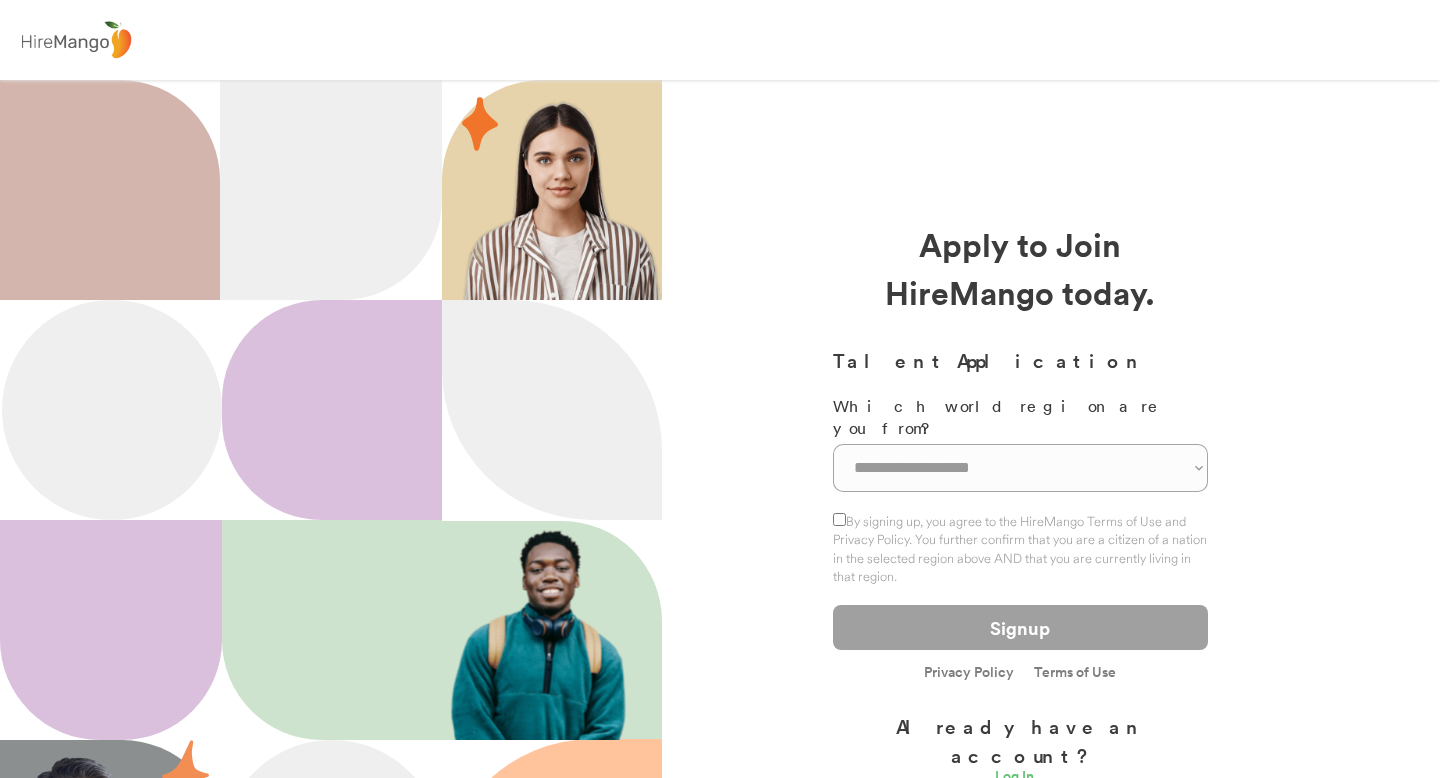 scroll, scrollTop: 0, scrollLeft: 0, axis: both 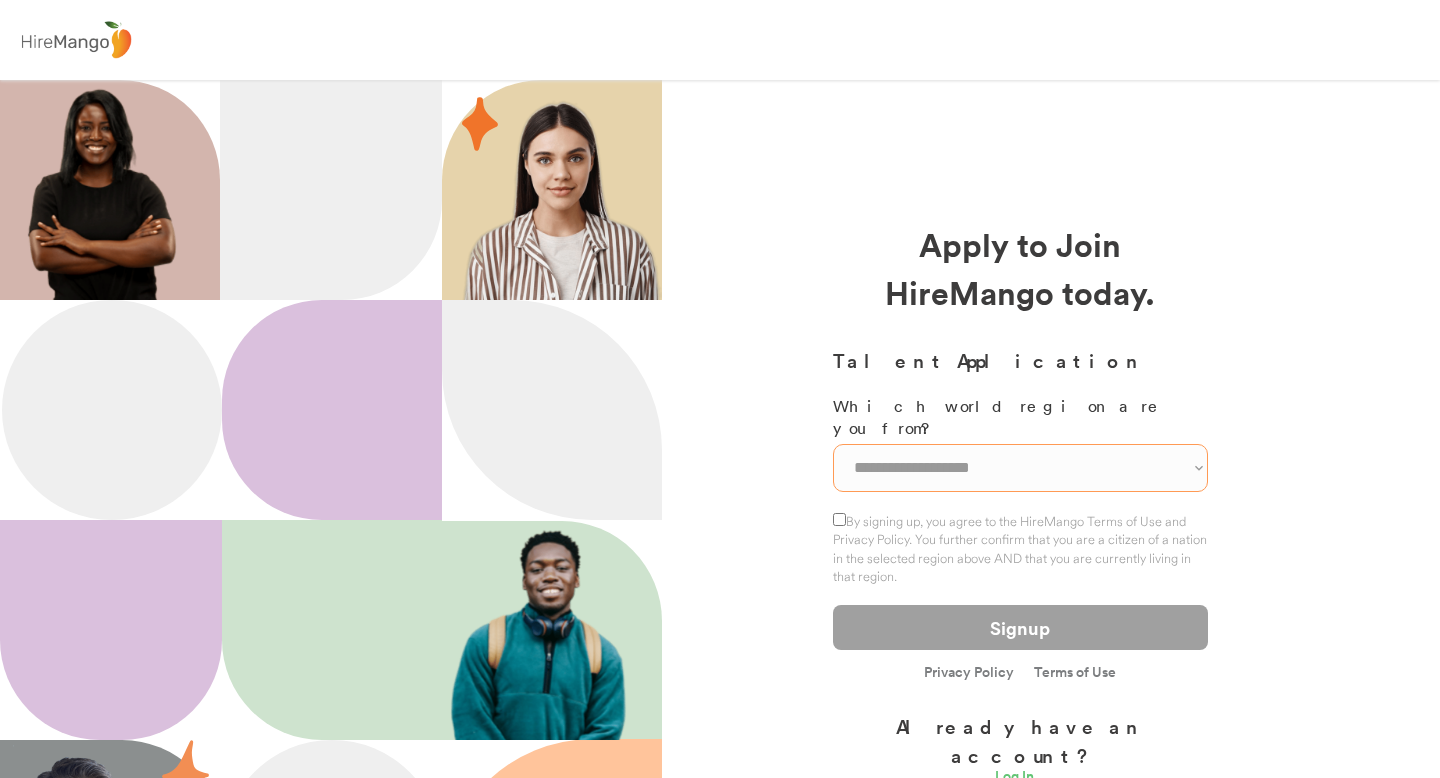 click on "**********" at bounding box center (1020, 468) 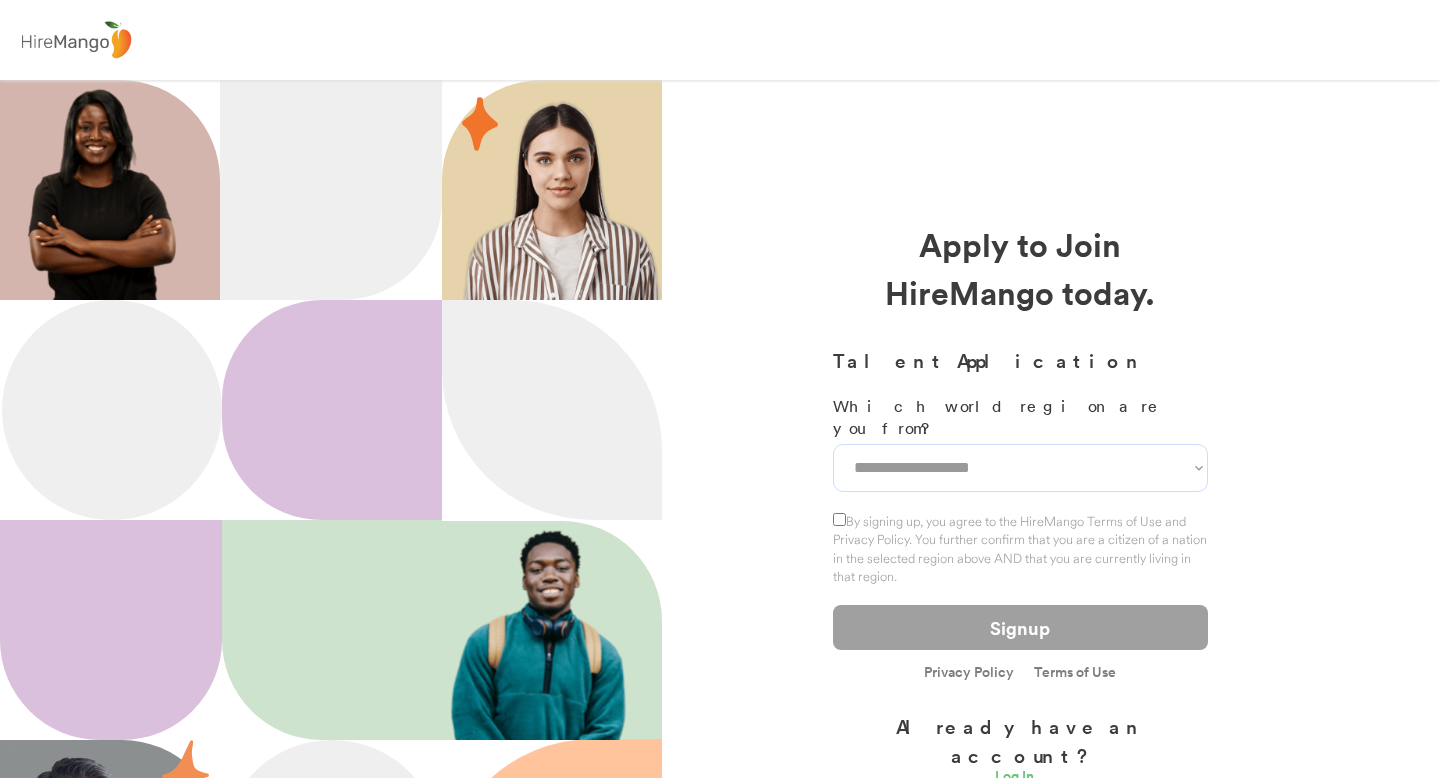 select on "*******" 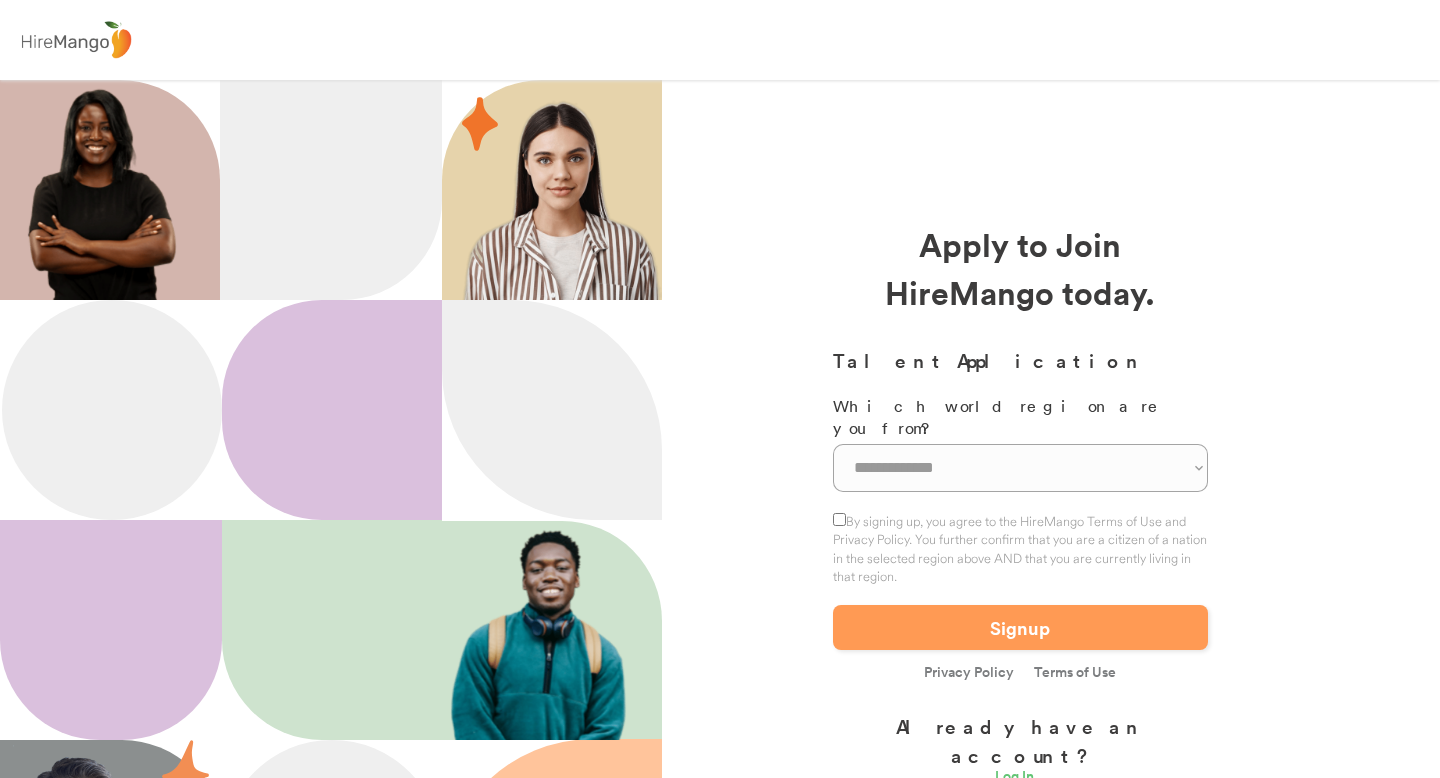 click on "Signup" at bounding box center (1020, 627) 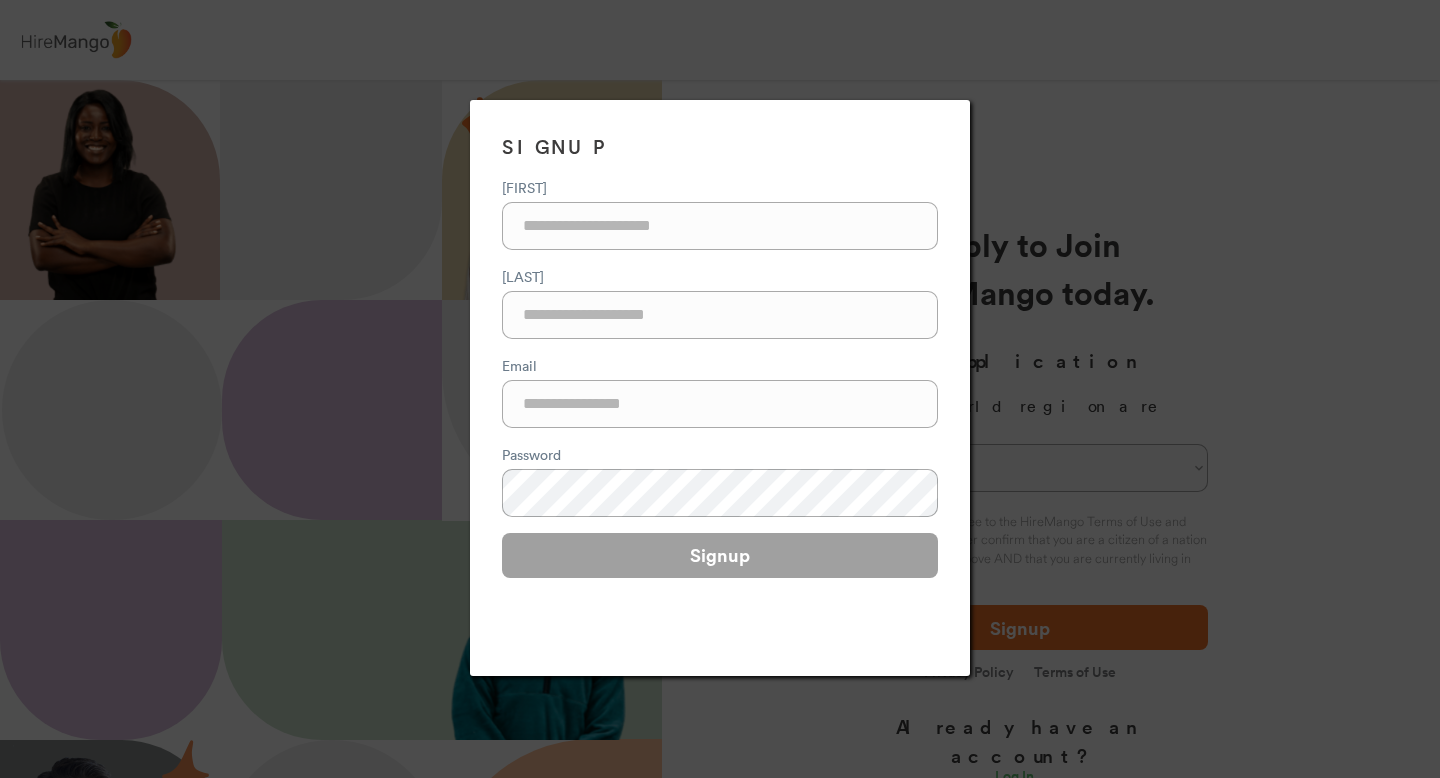 click on "[FIRST]" at bounding box center [720, 187] 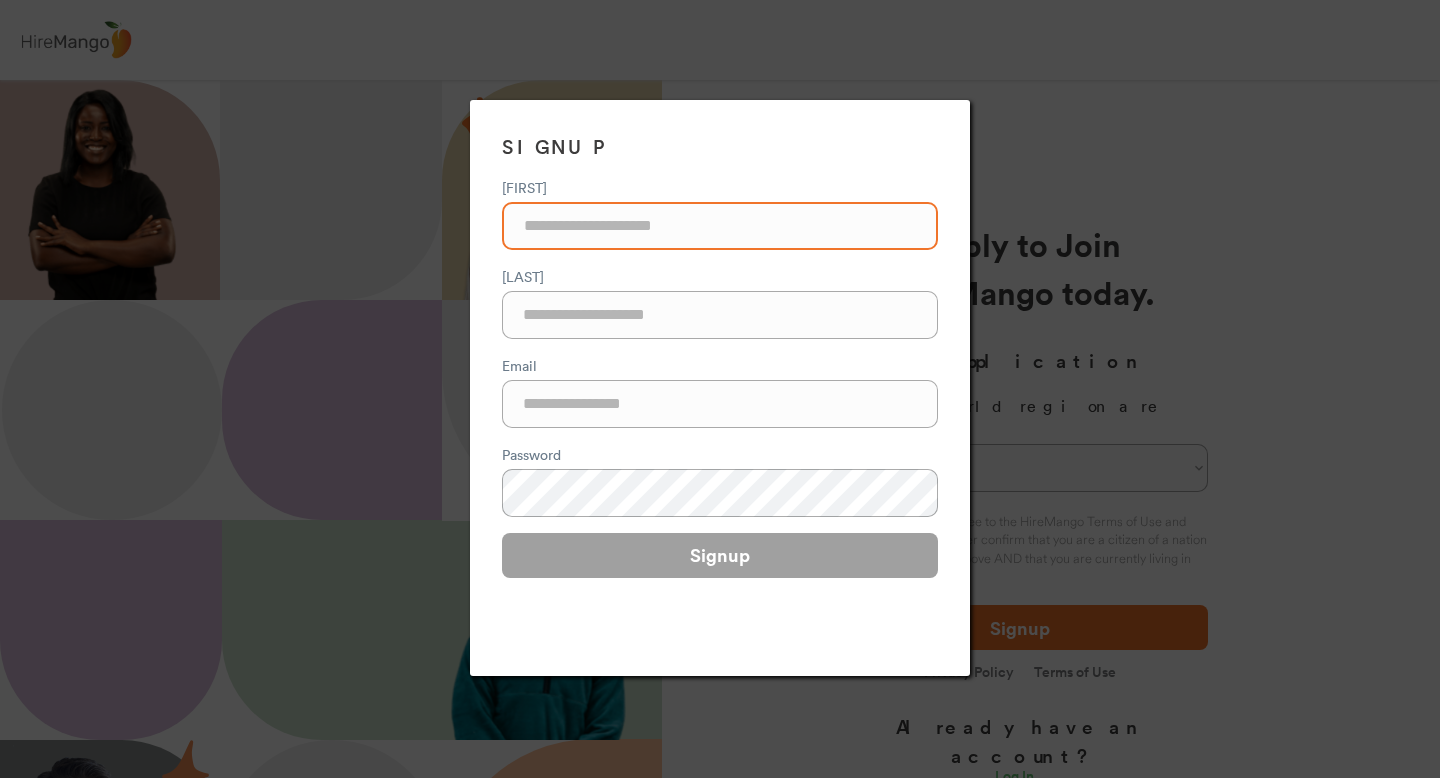 click at bounding box center (720, 226) 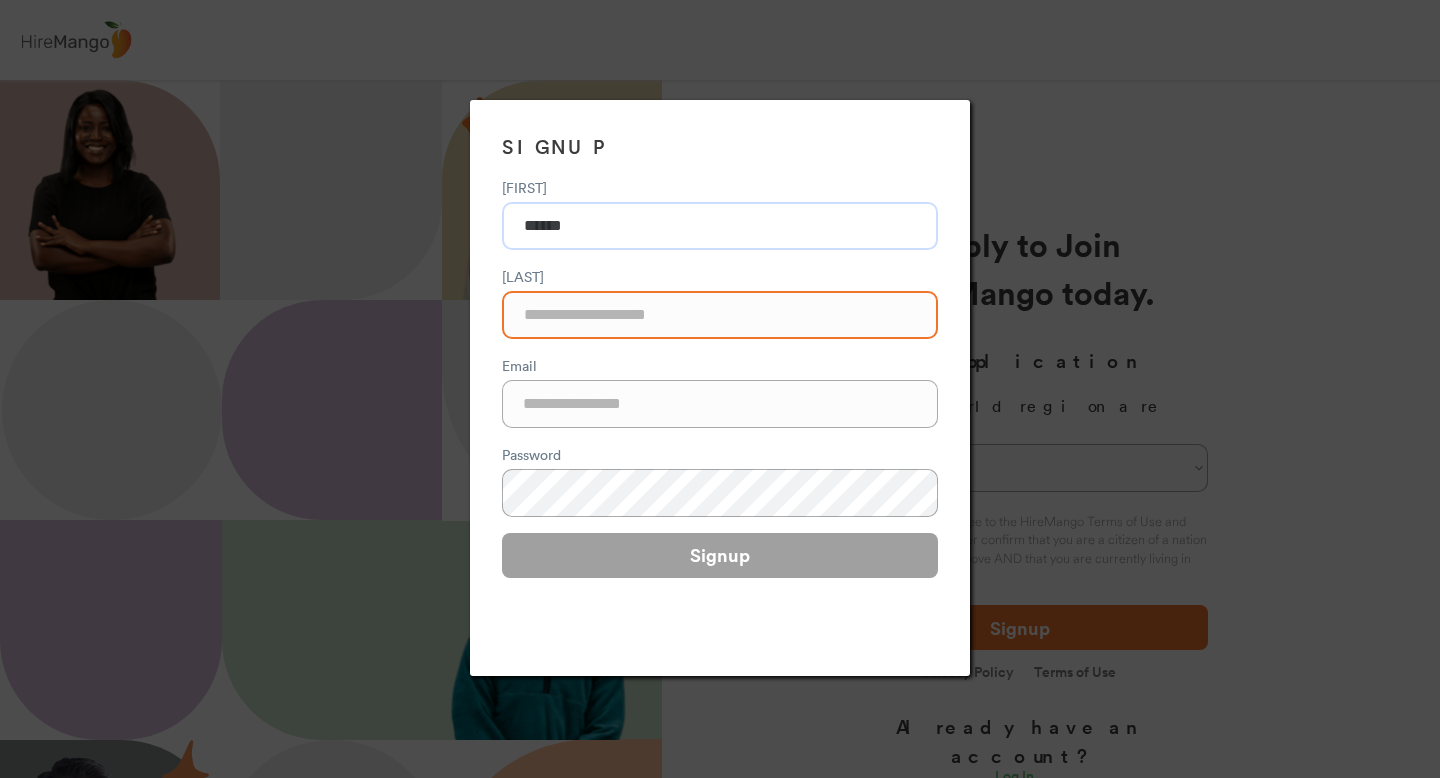 type on "******" 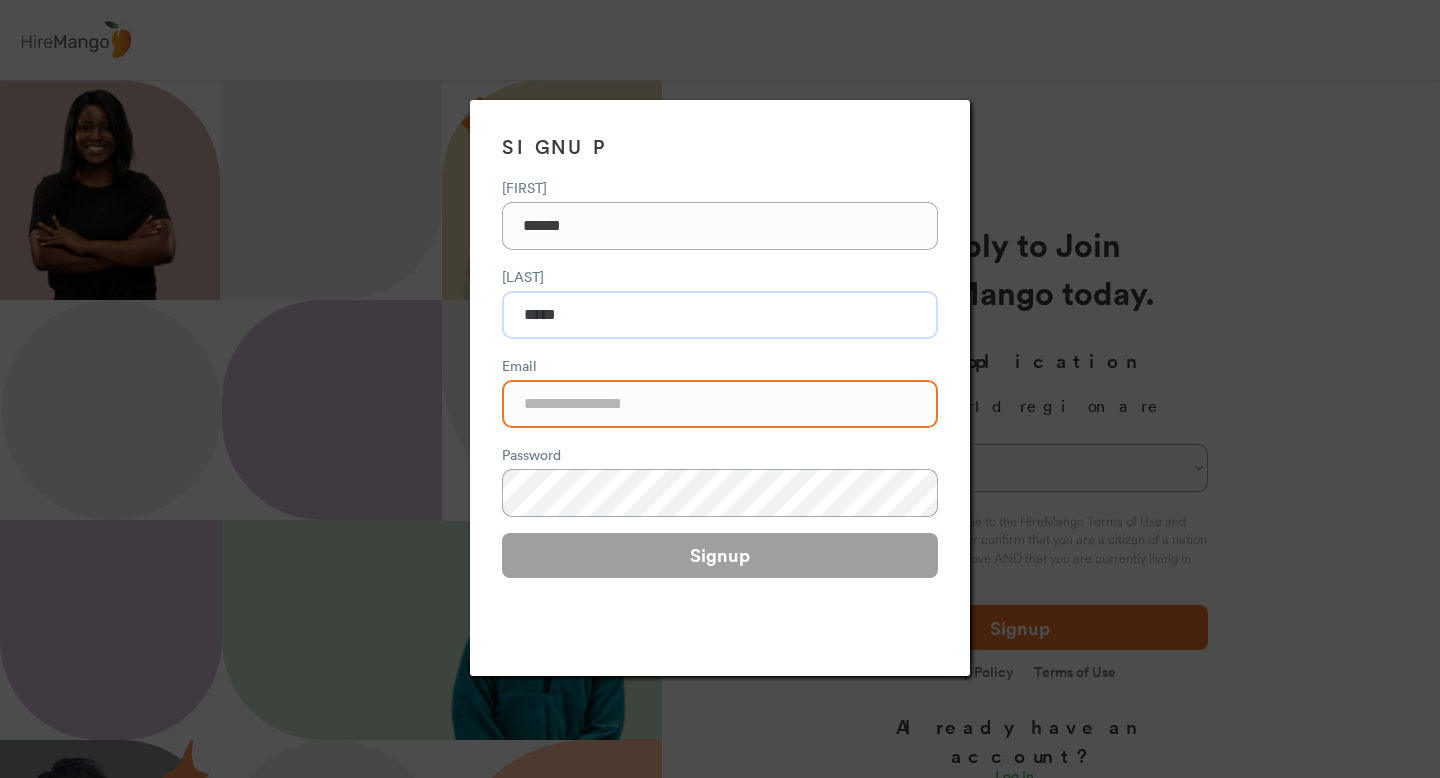 type on "*****" 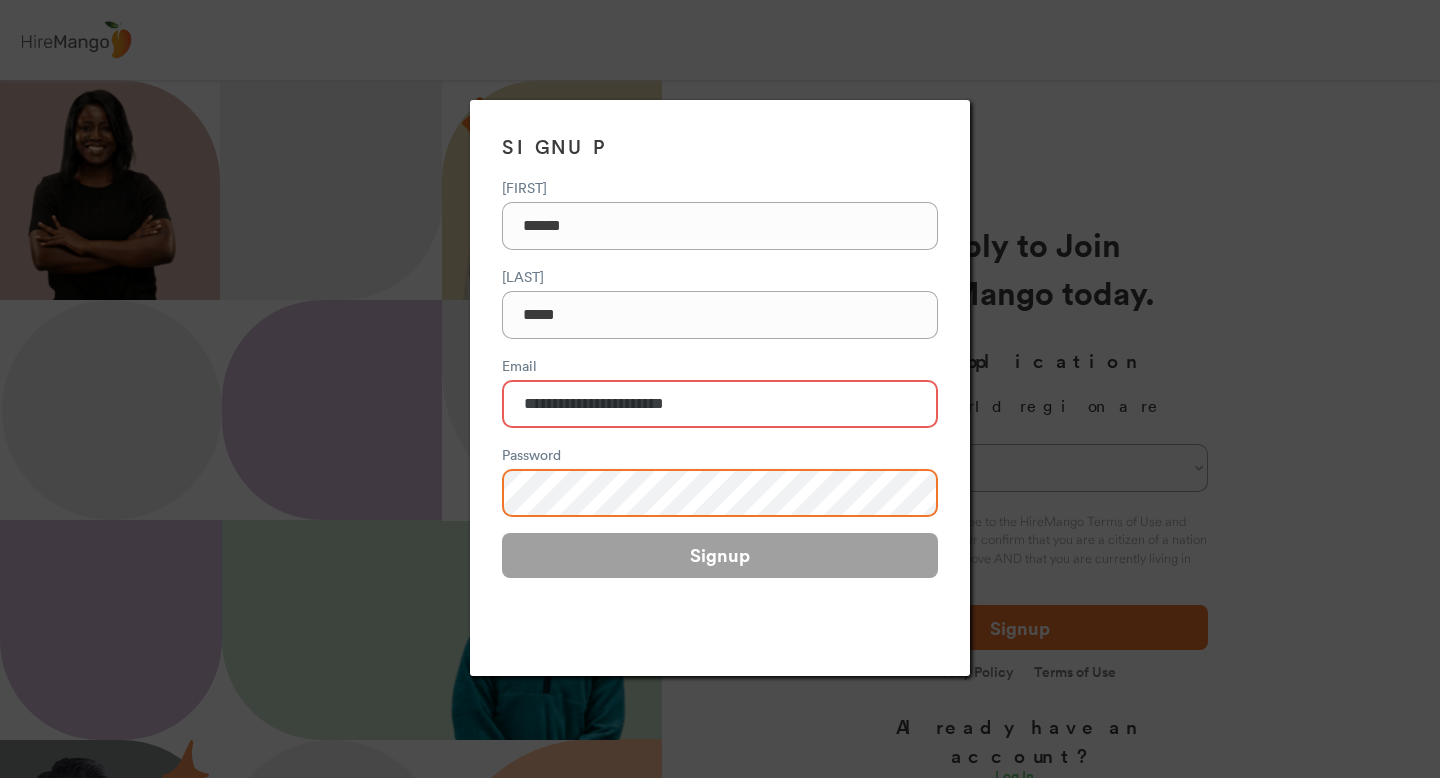 type on "**********" 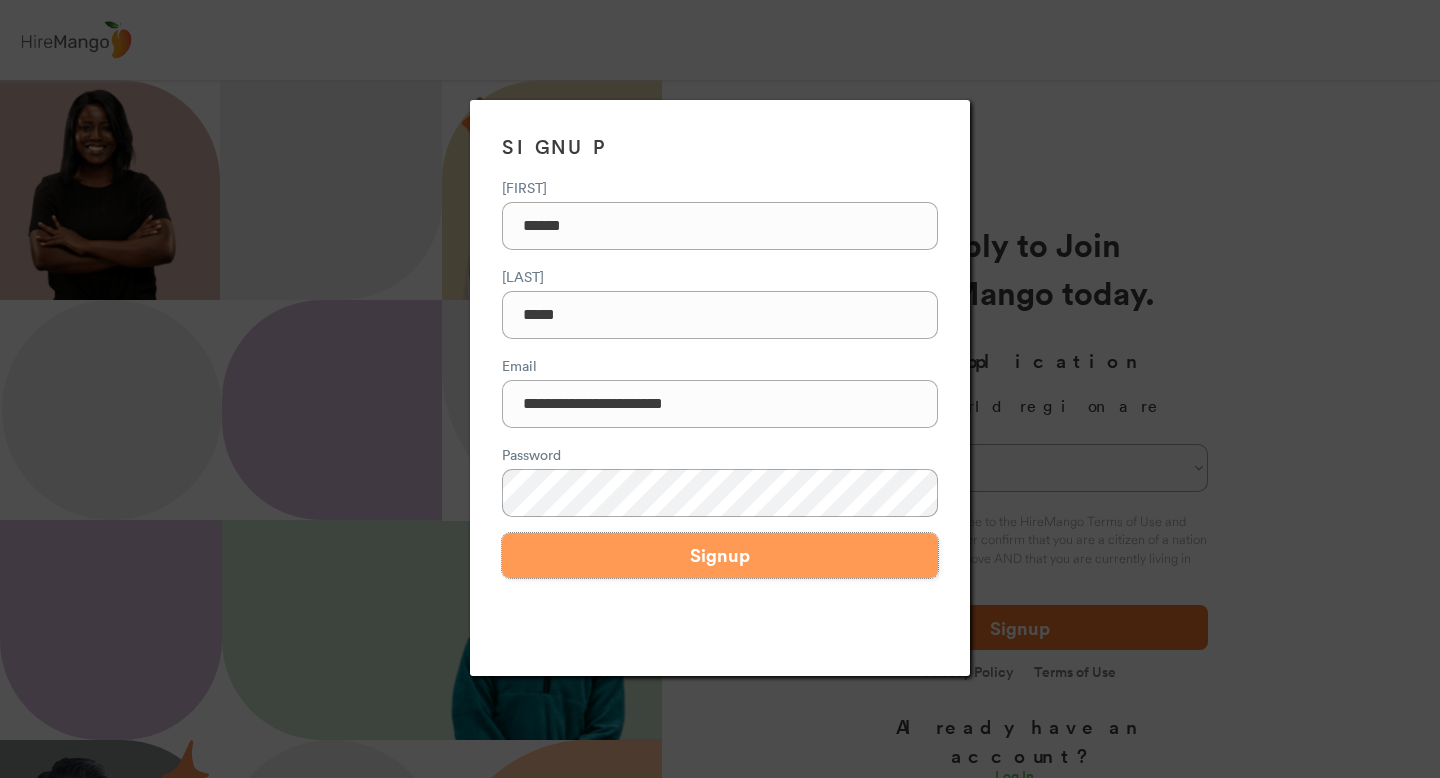 click on "Signup" at bounding box center (720, 555) 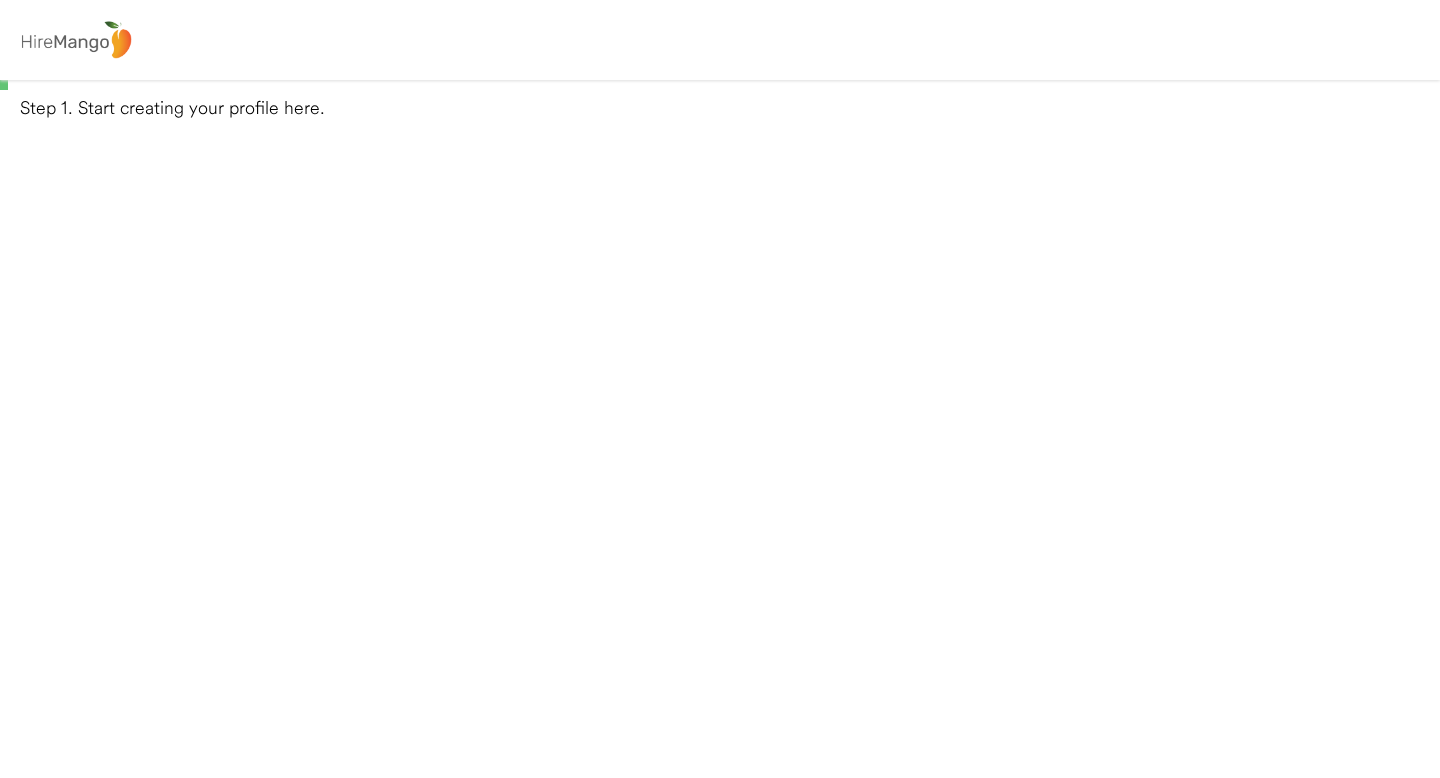 scroll, scrollTop: 0, scrollLeft: 0, axis: both 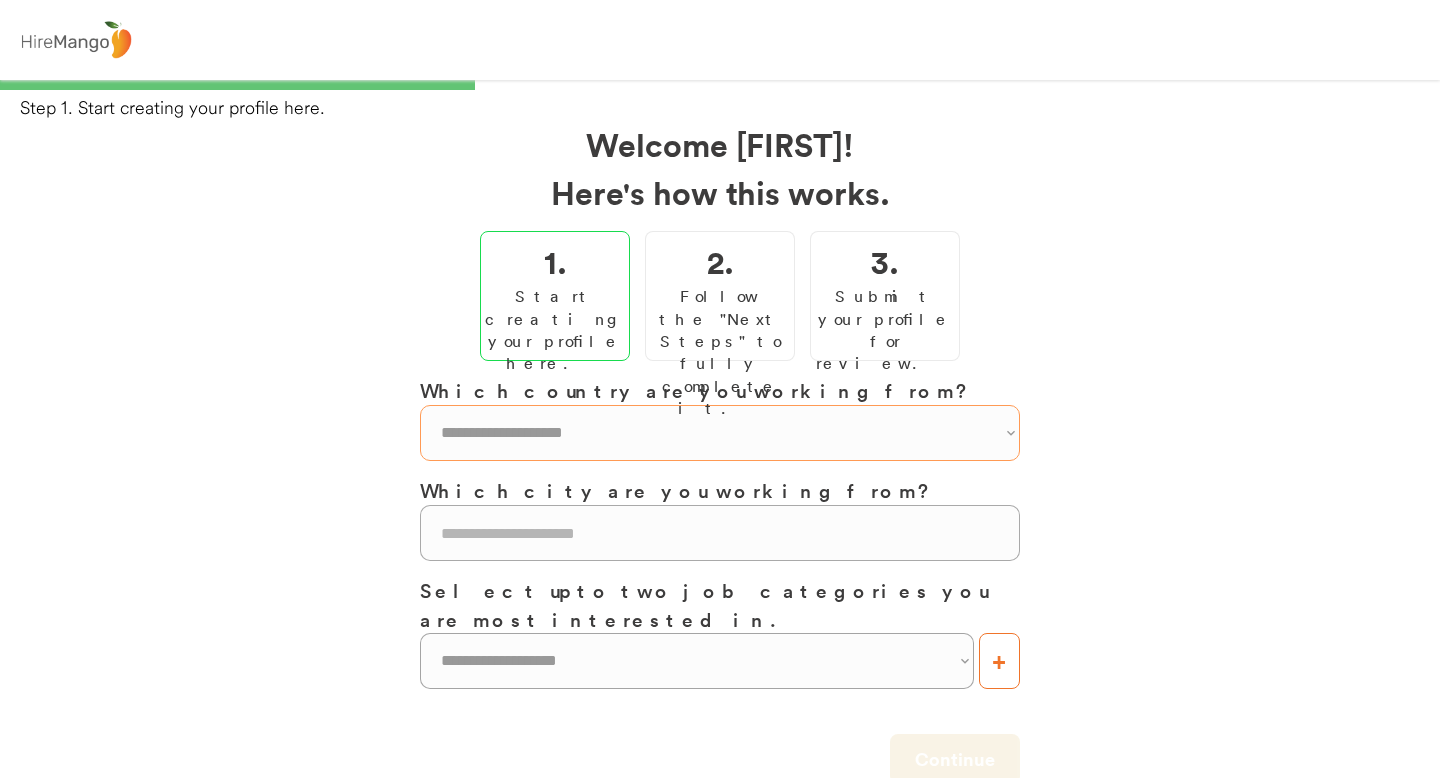 click on "**********" at bounding box center (720, 433) 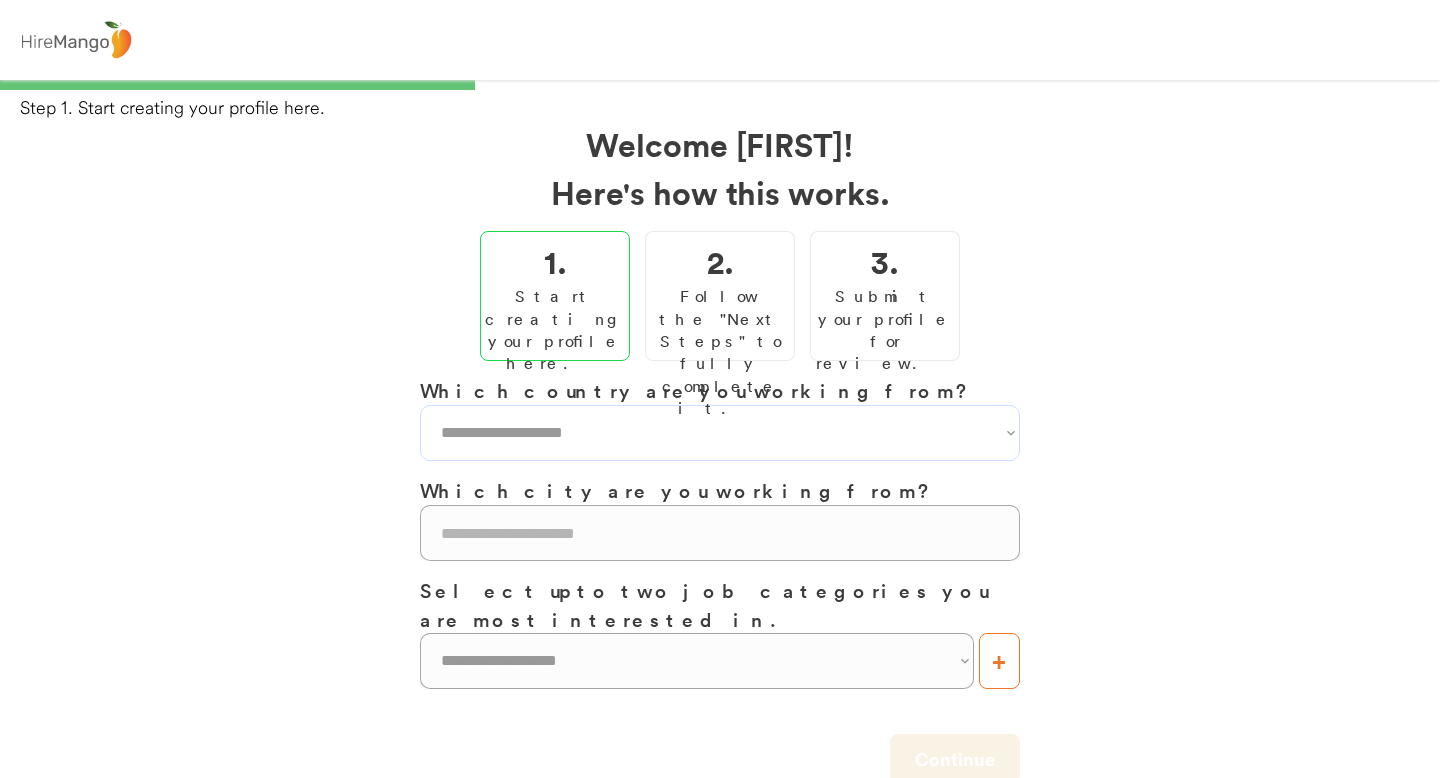 select on "**********" 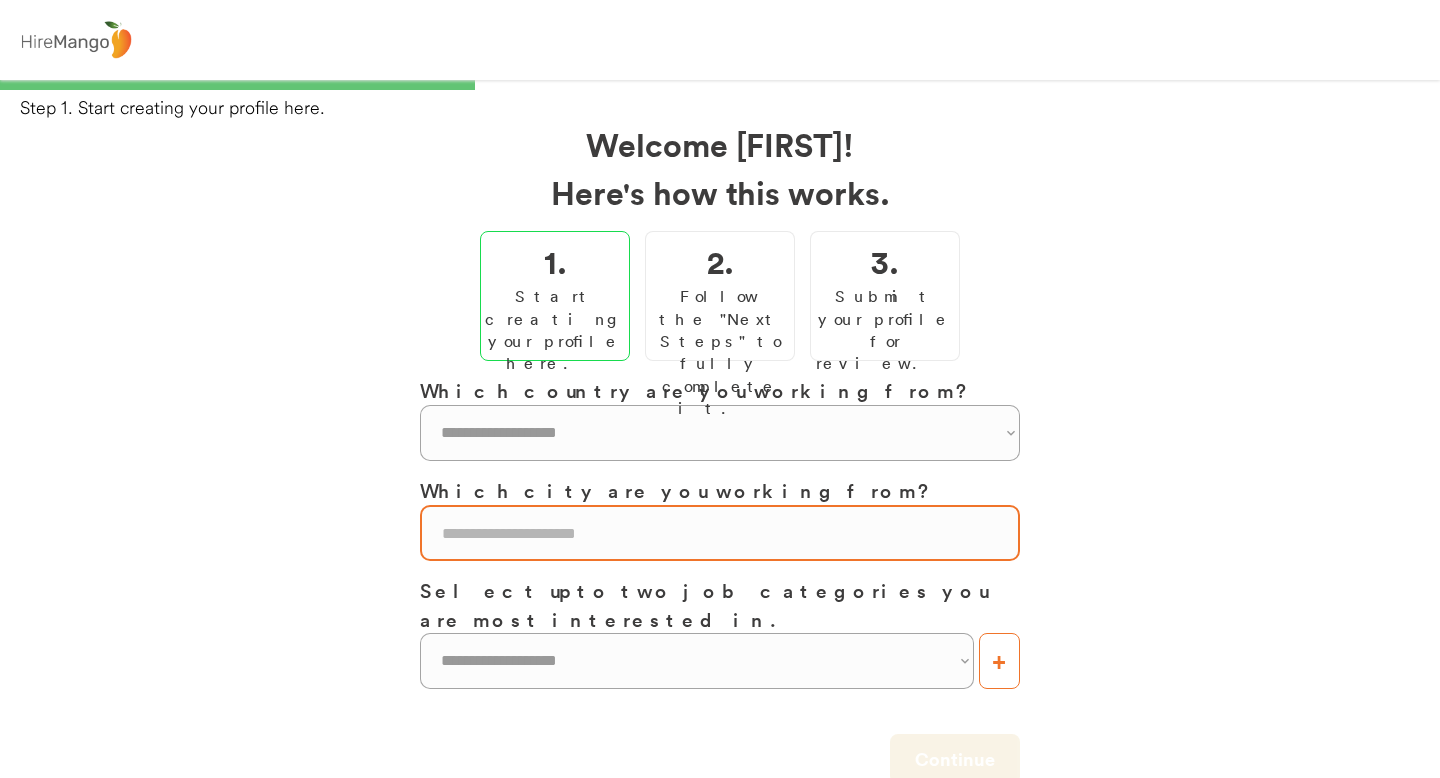 click at bounding box center [720, 533] 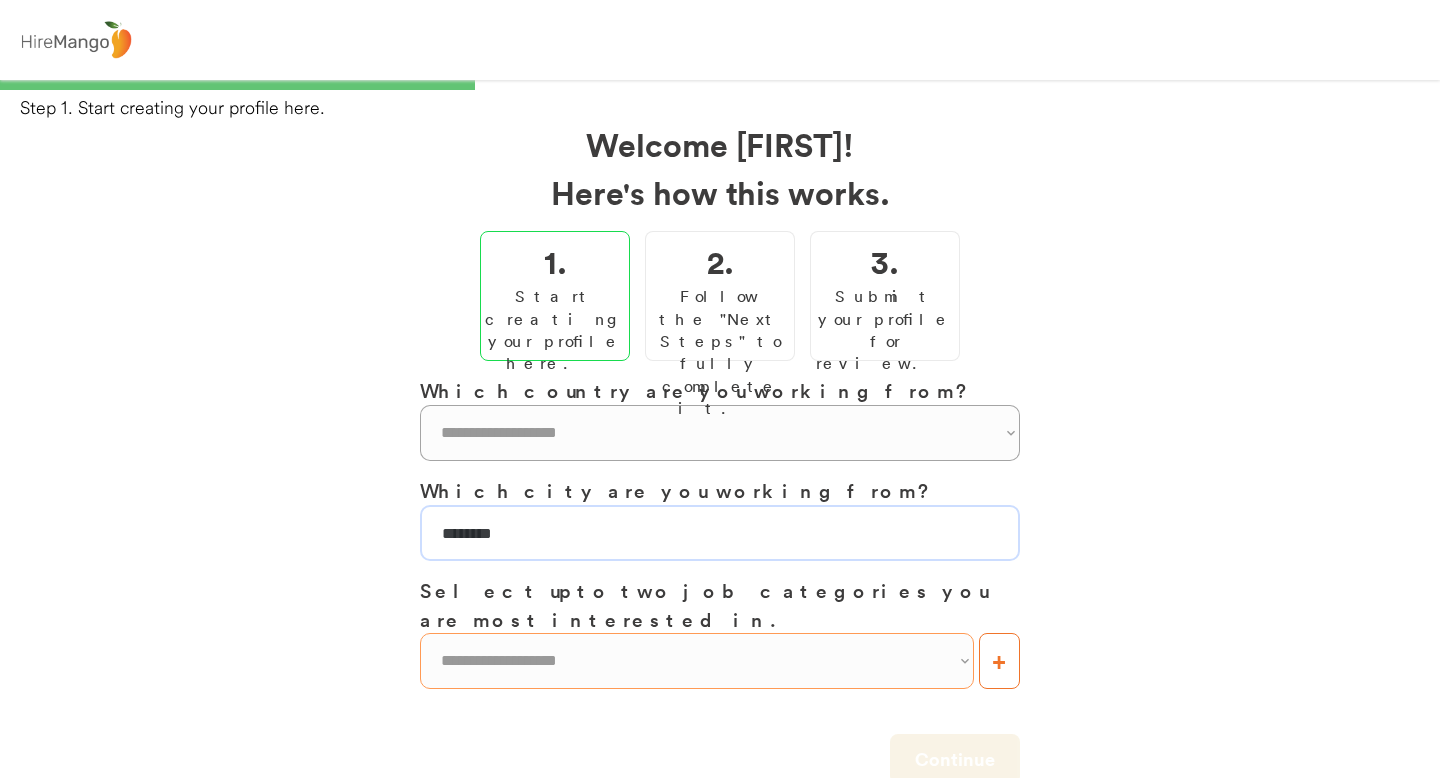 type on "********" 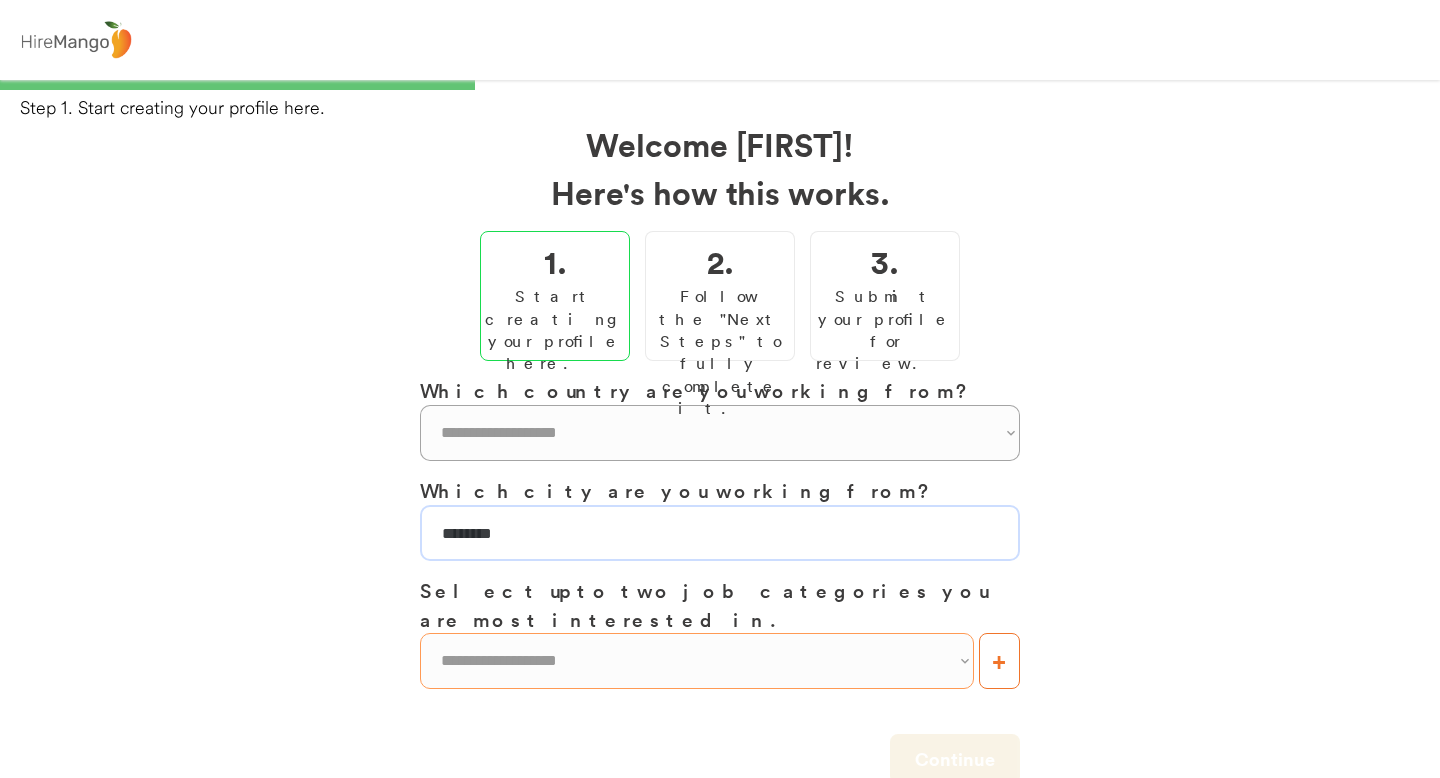 click on "**********" at bounding box center (697, 661) 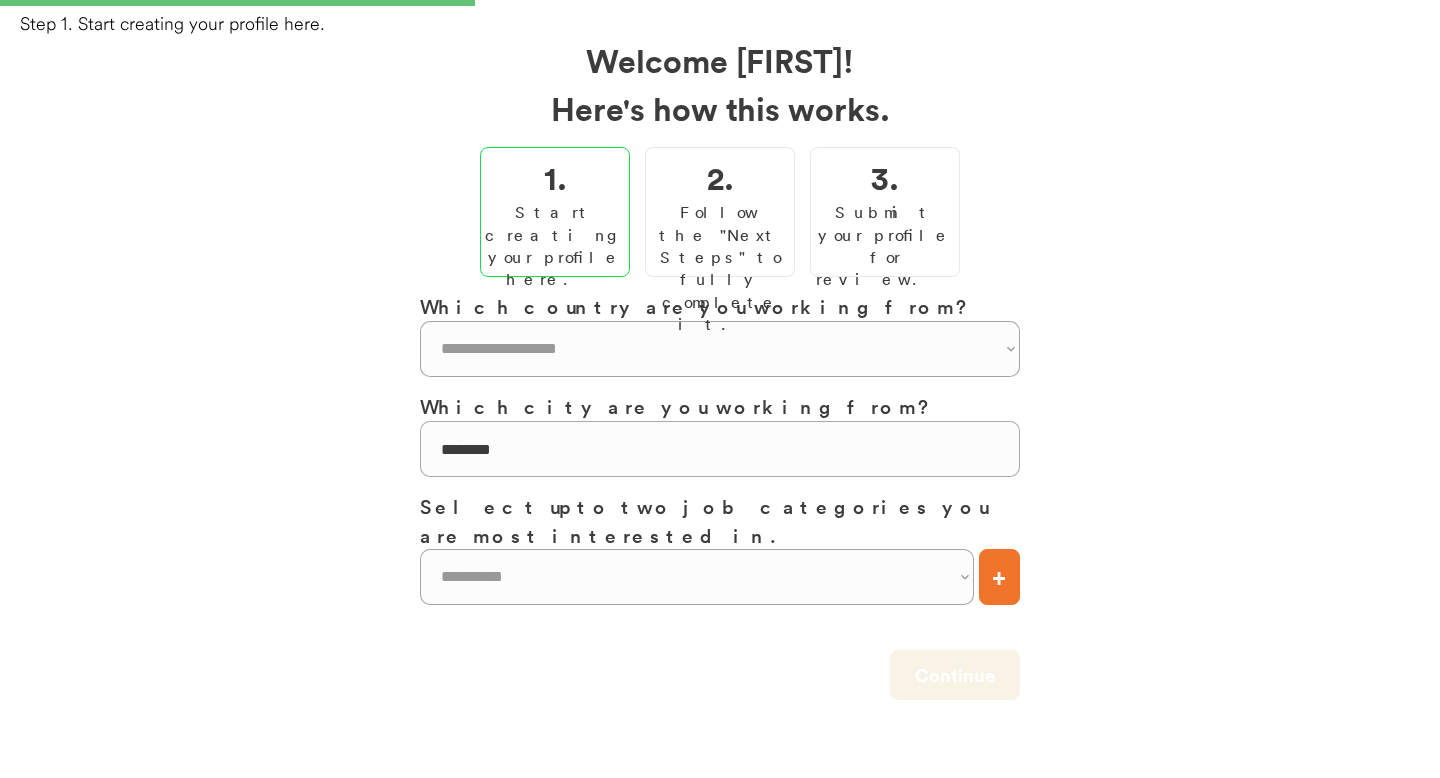scroll, scrollTop: 86, scrollLeft: 0, axis: vertical 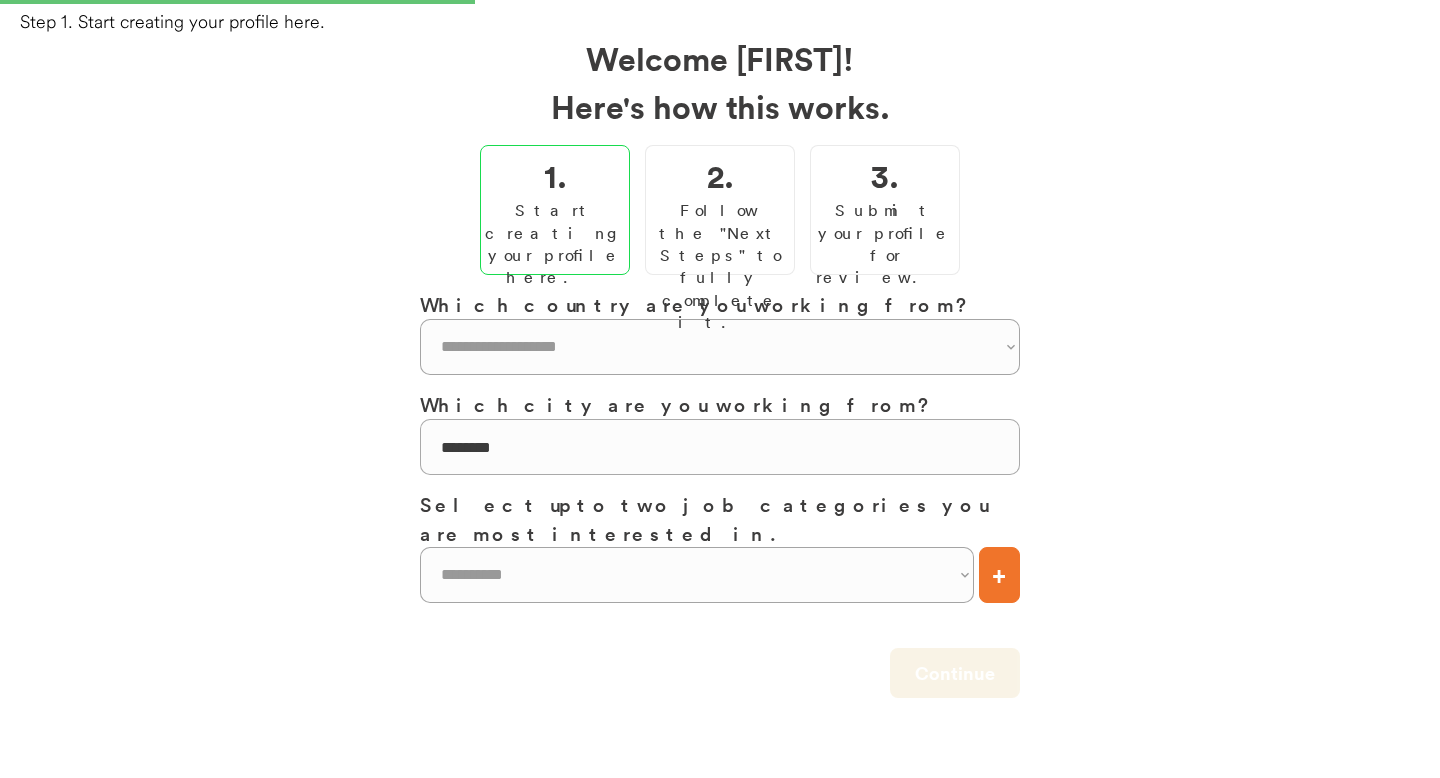click on "+" at bounding box center (999, 575) 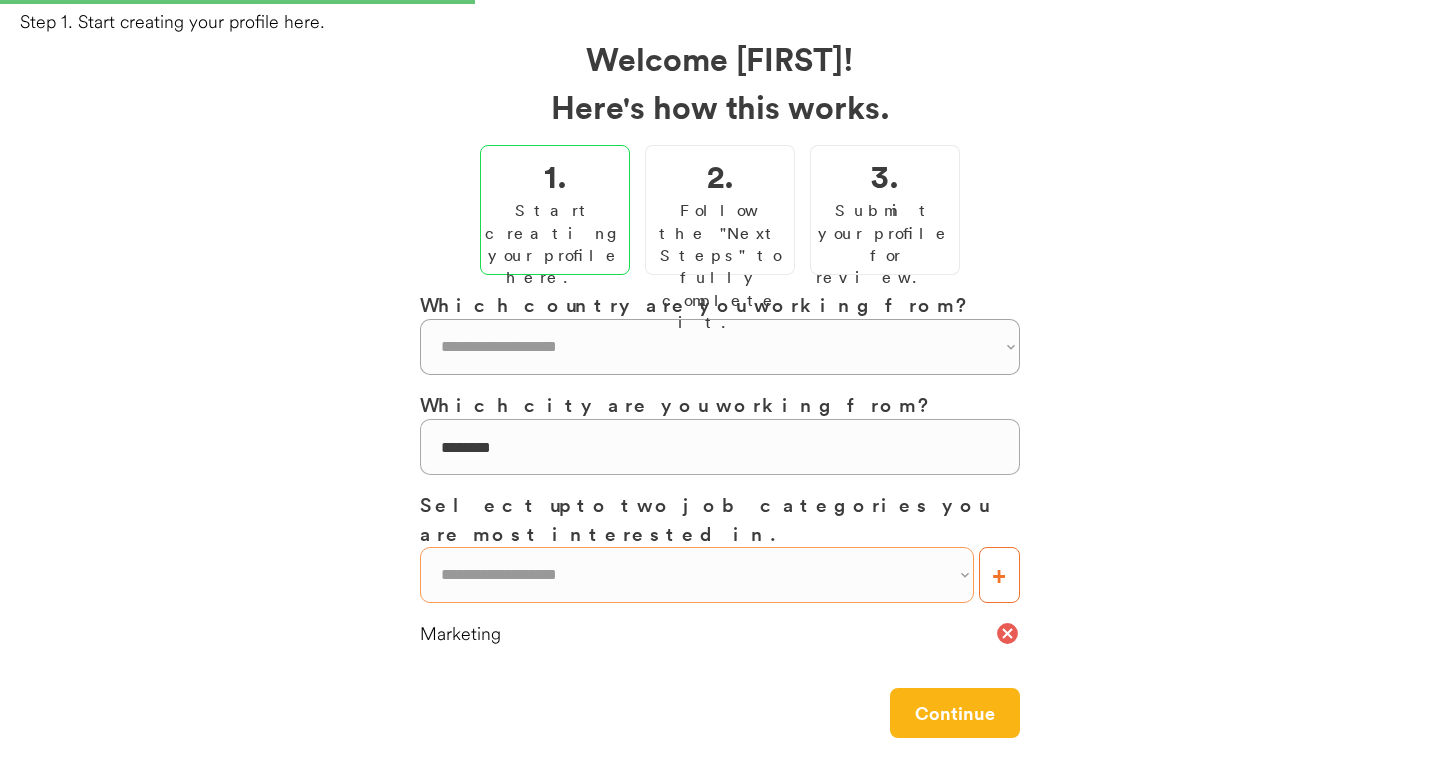 click on "**********" at bounding box center (697, 575) 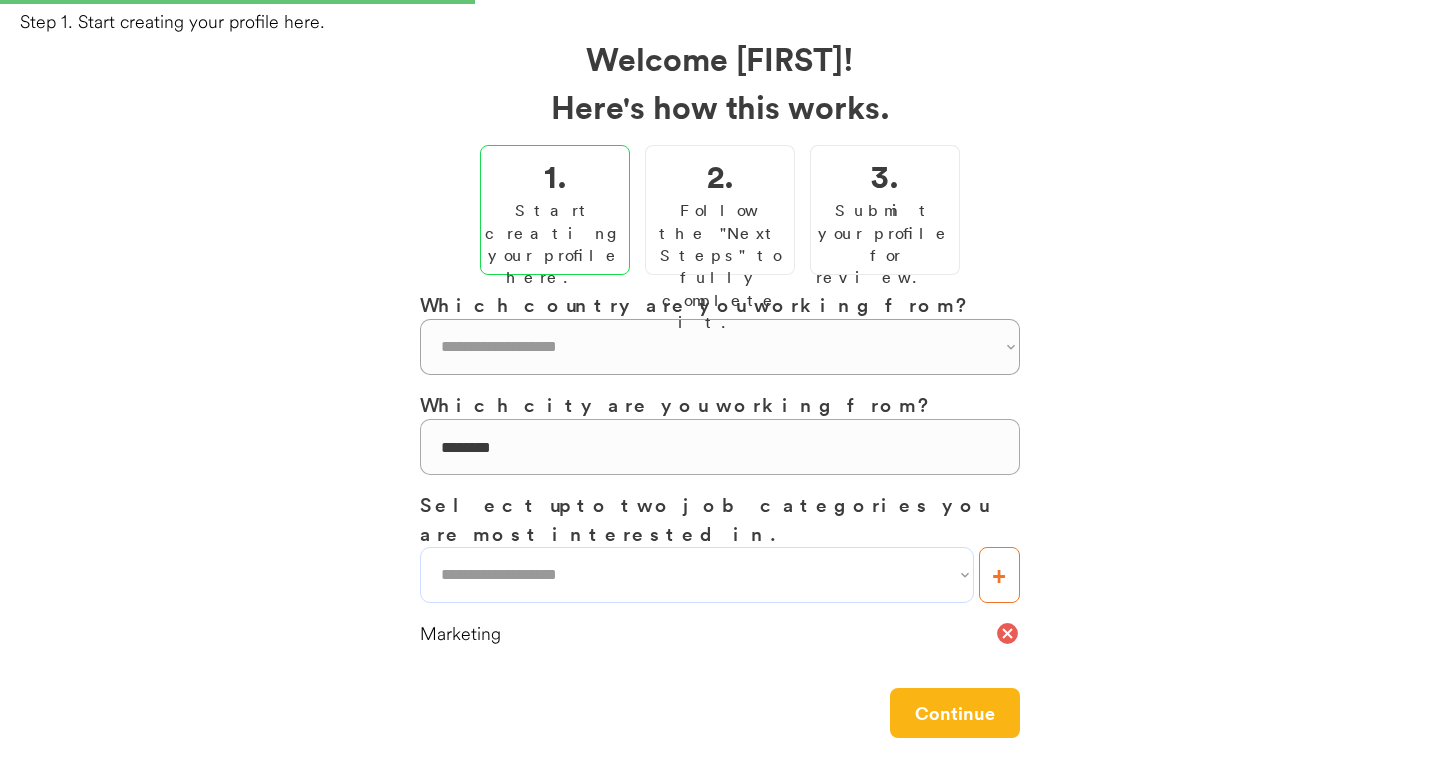 select on "**********" 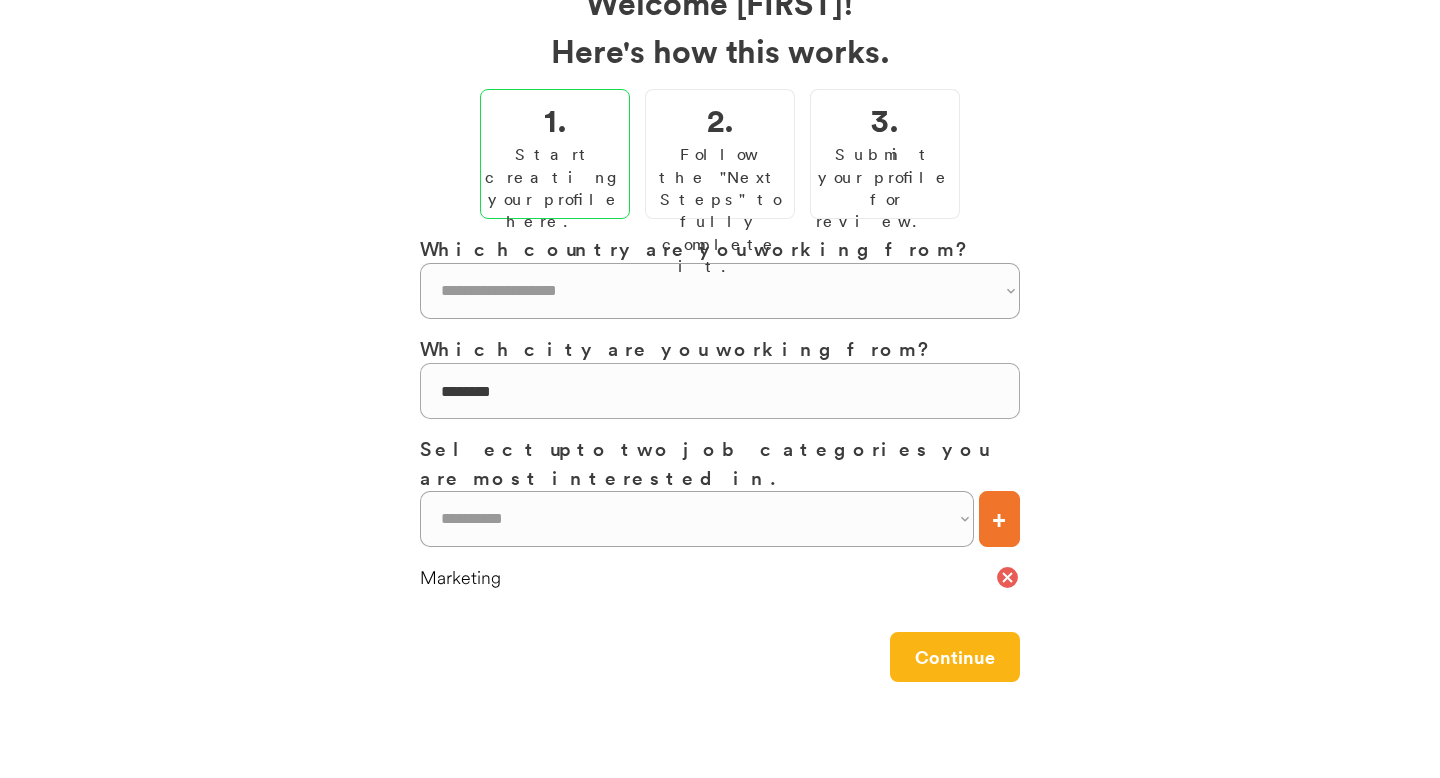 scroll, scrollTop: 190, scrollLeft: 0, axis: vertical 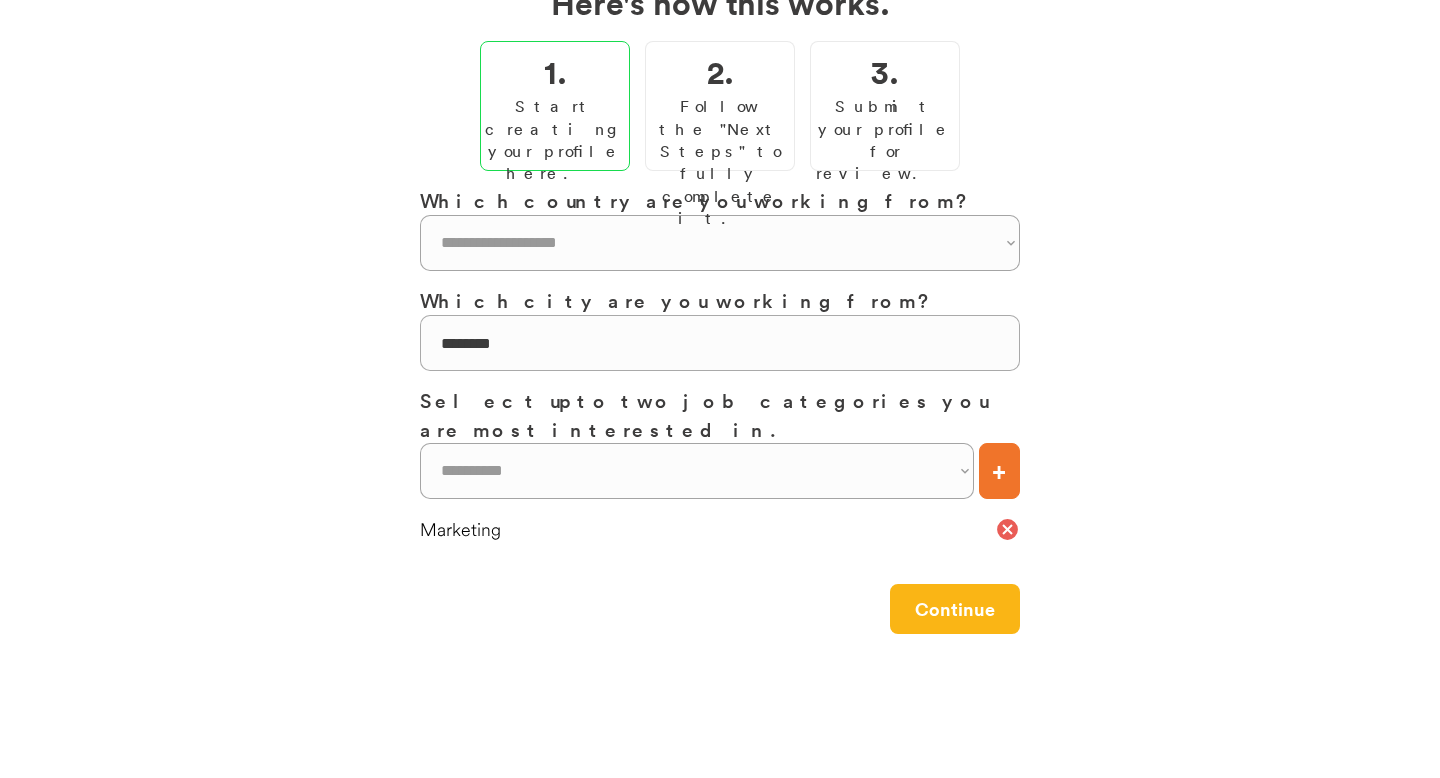 click on "+" at bounding box center (999, 471) 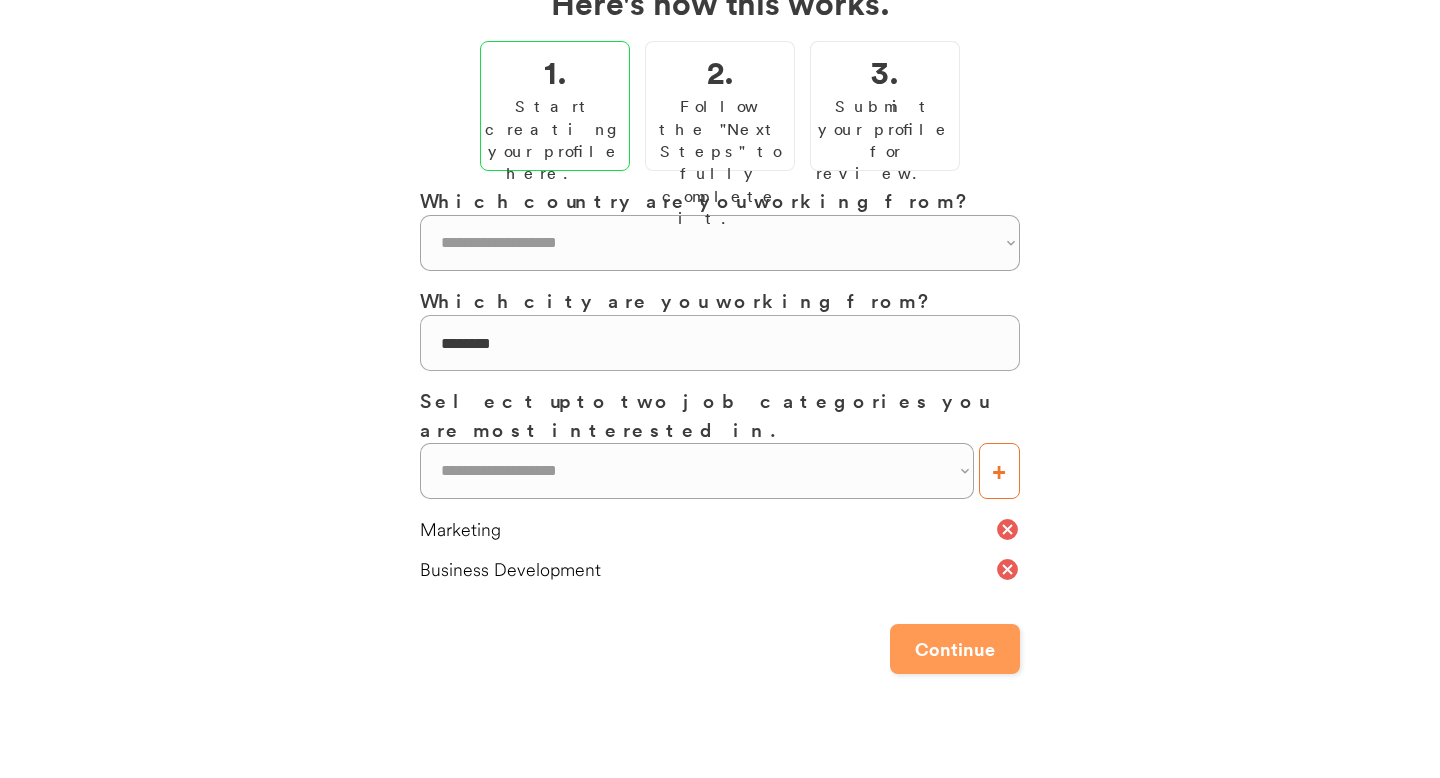 click on "Continue" at bounding box center [955, 649] 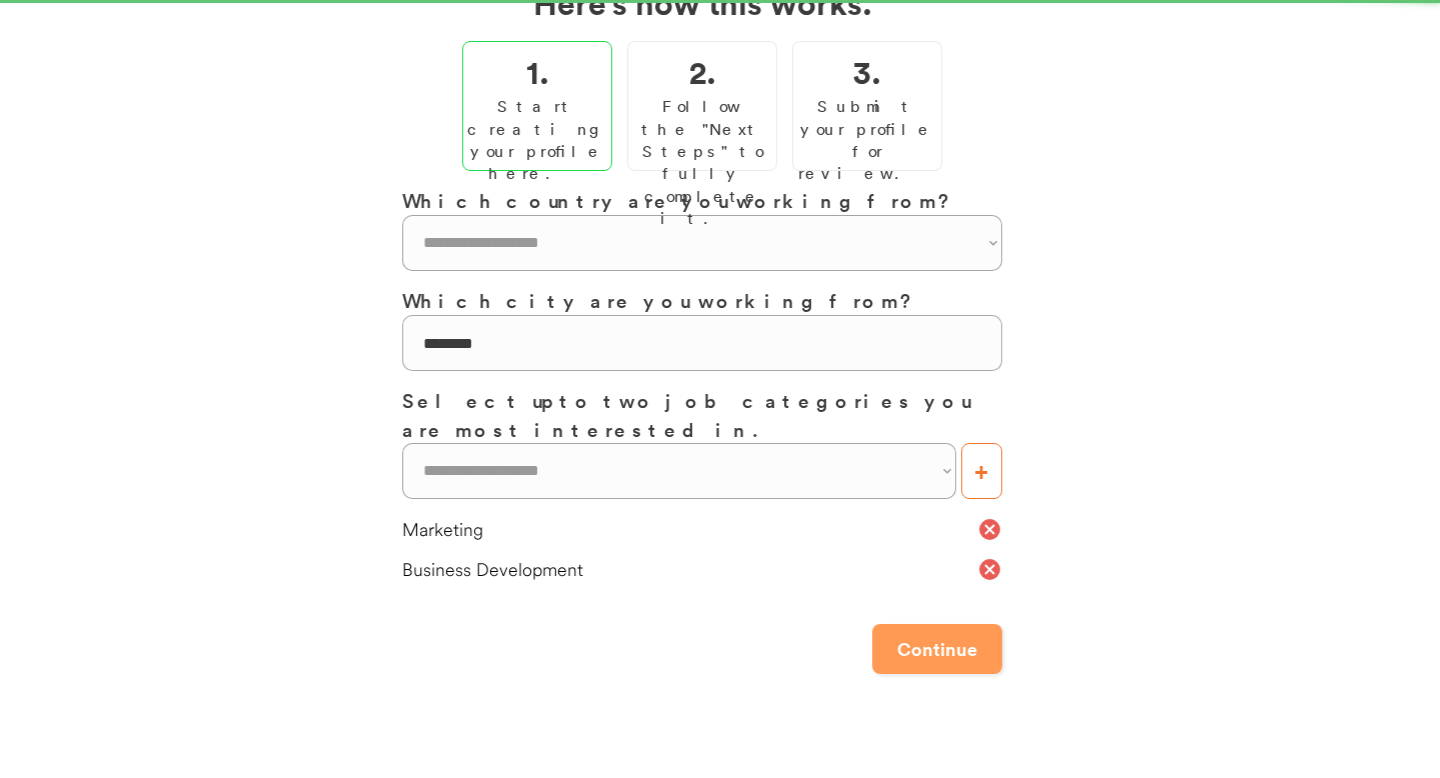 scroll, scrollTop: 0, scrollLeft: 0, axis: both 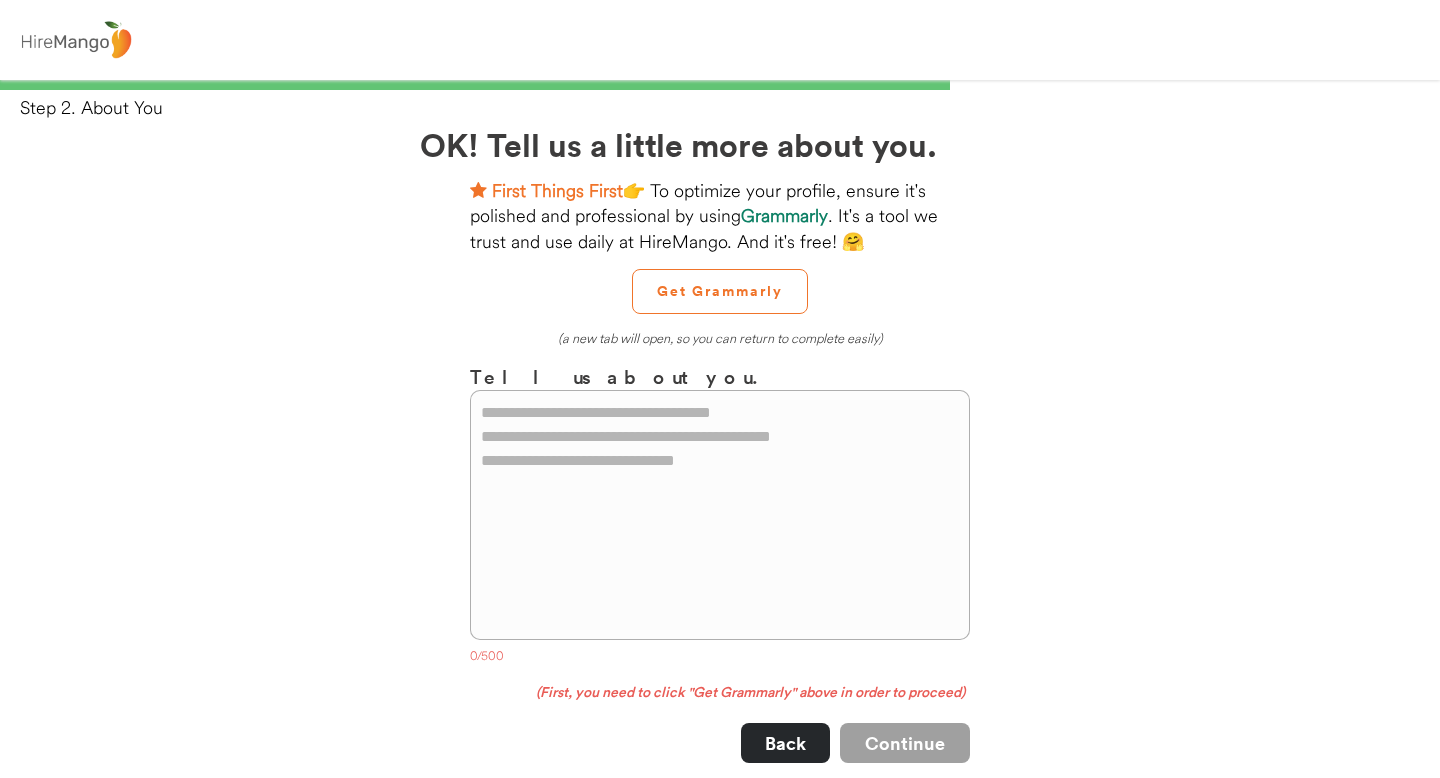 click at bounding box center [720, 515] 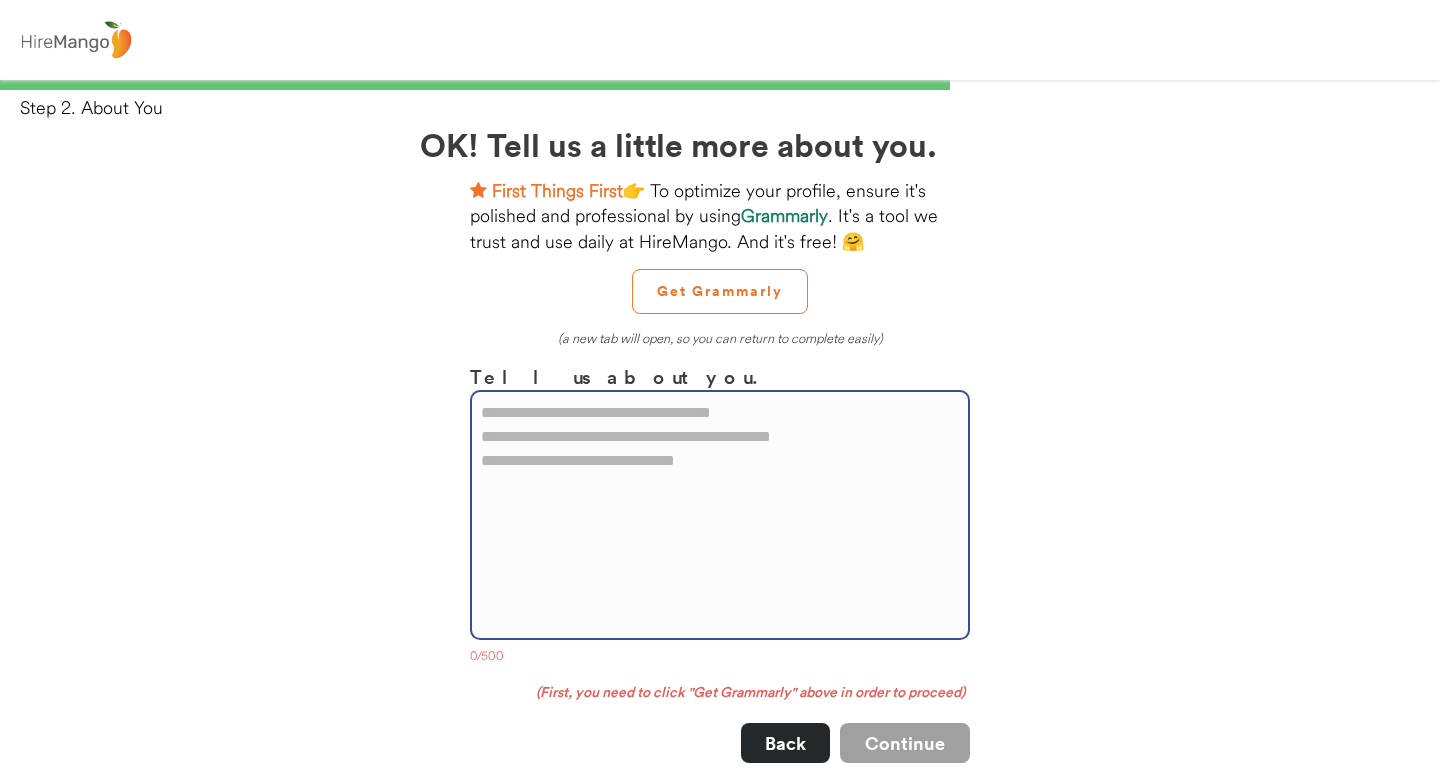 click at bounding box center [720, 515] 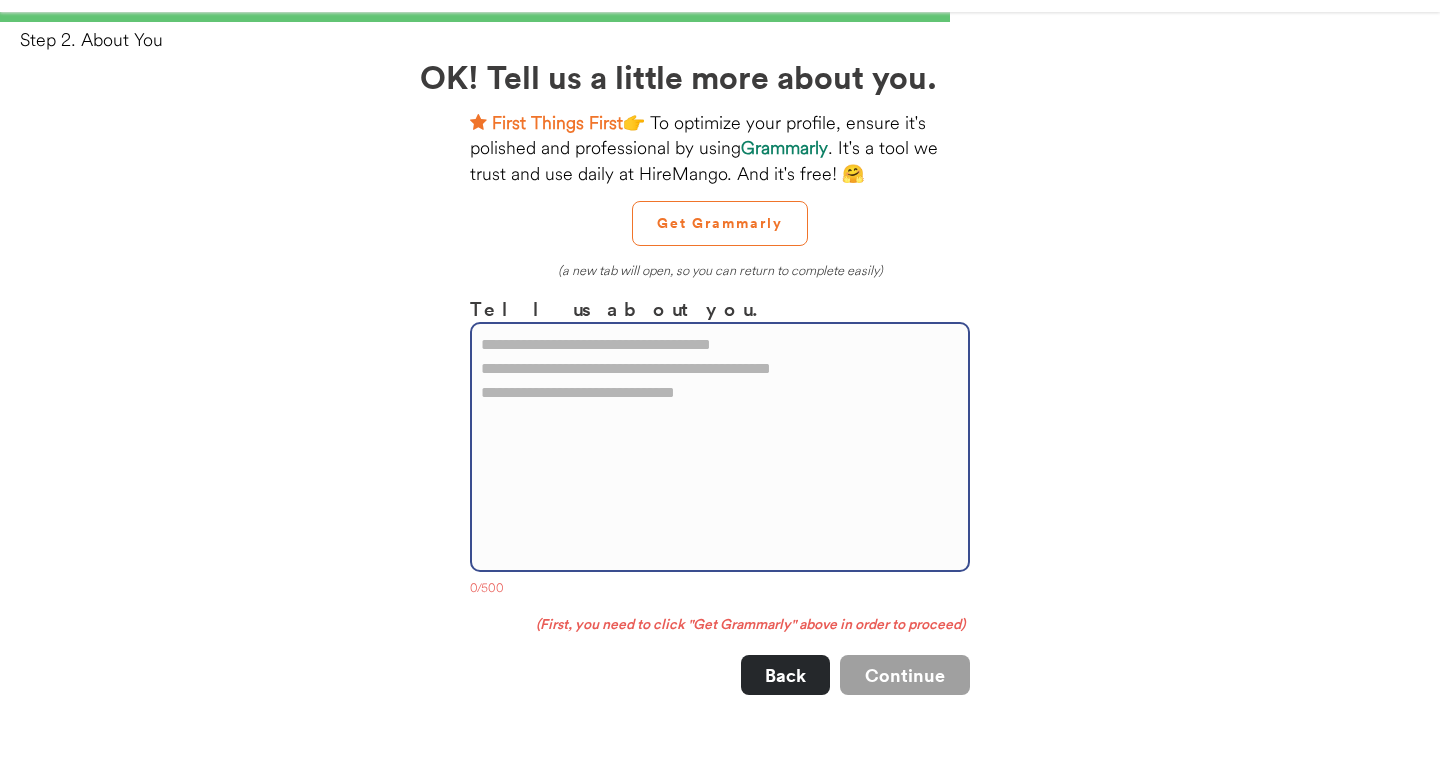 scroll, scrollTop: 80, scrollLeft: 0, axis: vertical 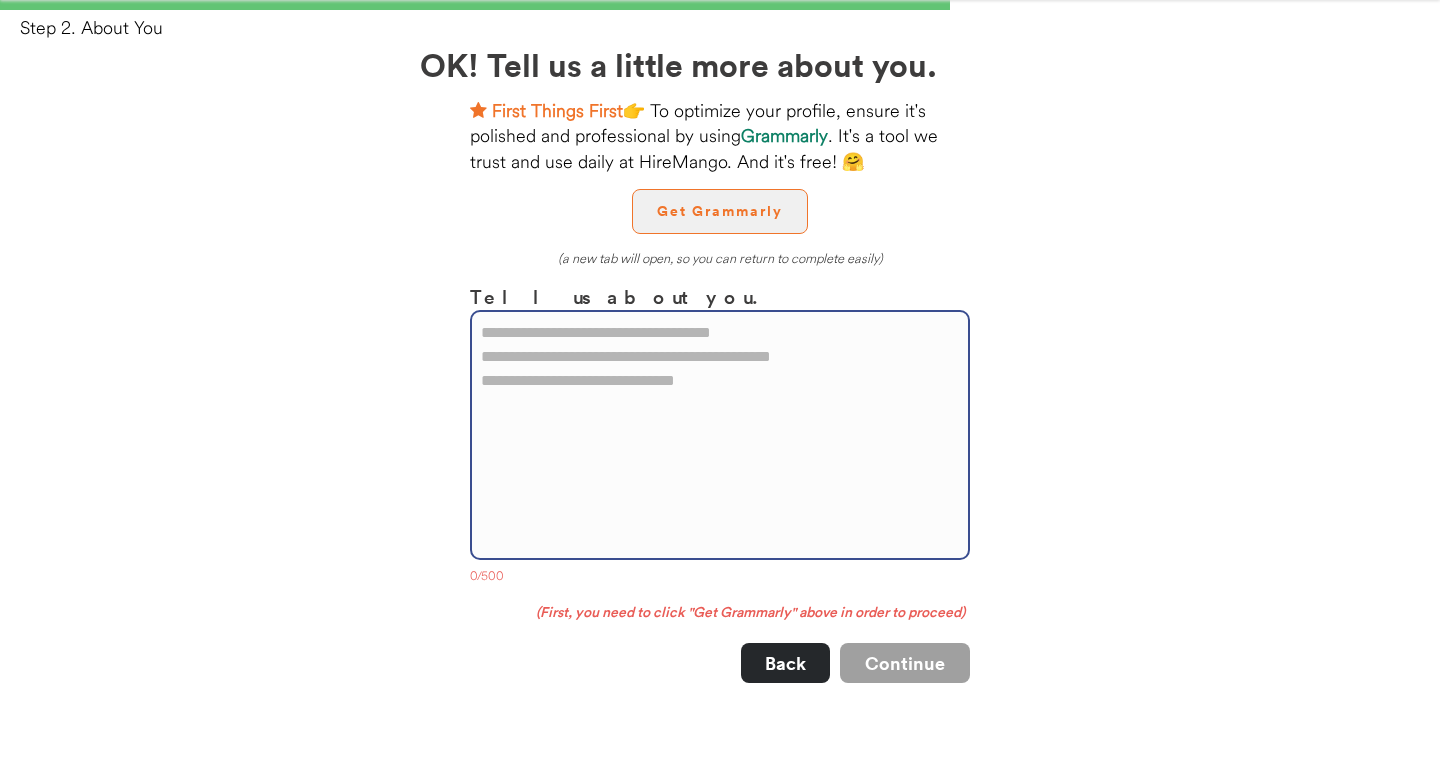 click on "Get Grammarly" at bounding box center [720, 211] 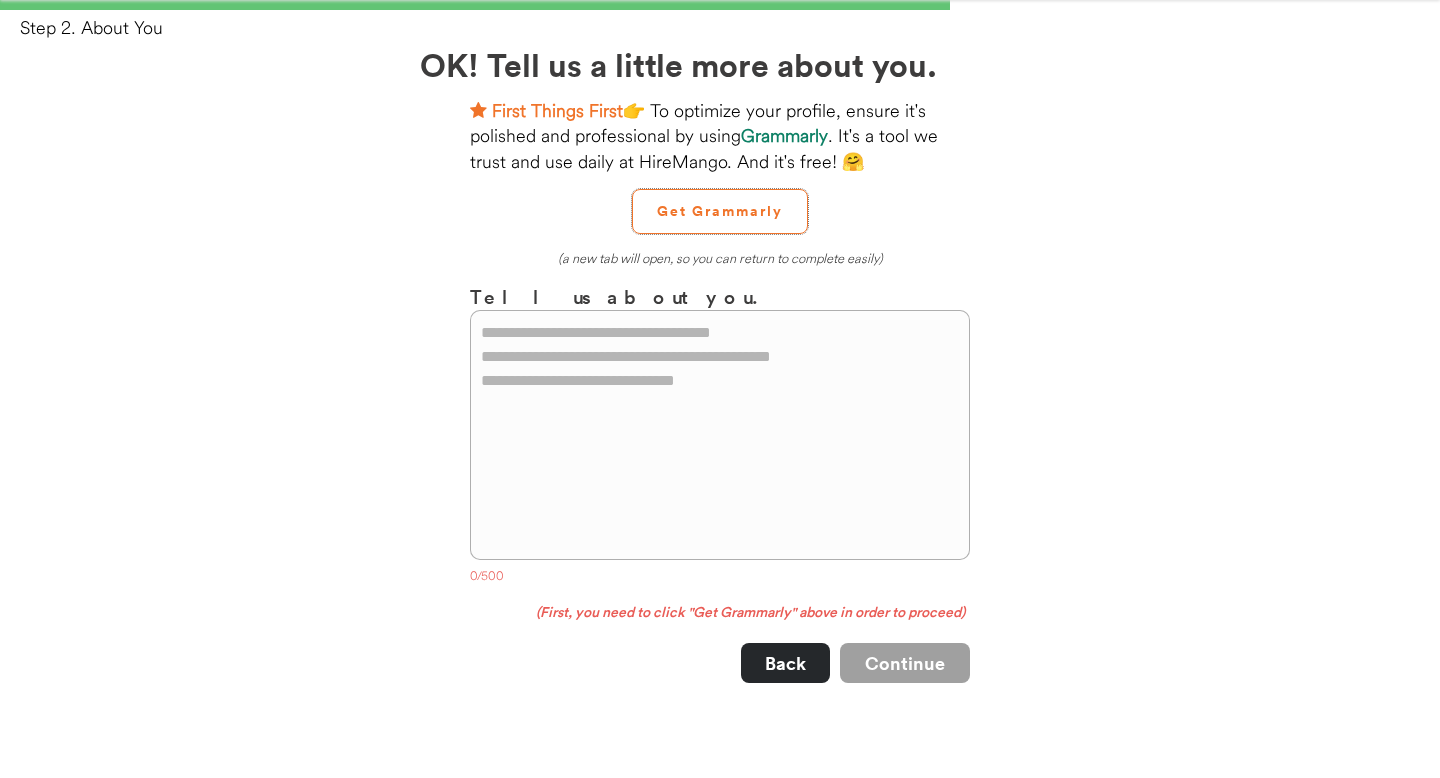 click at bounding box center (720, 435) 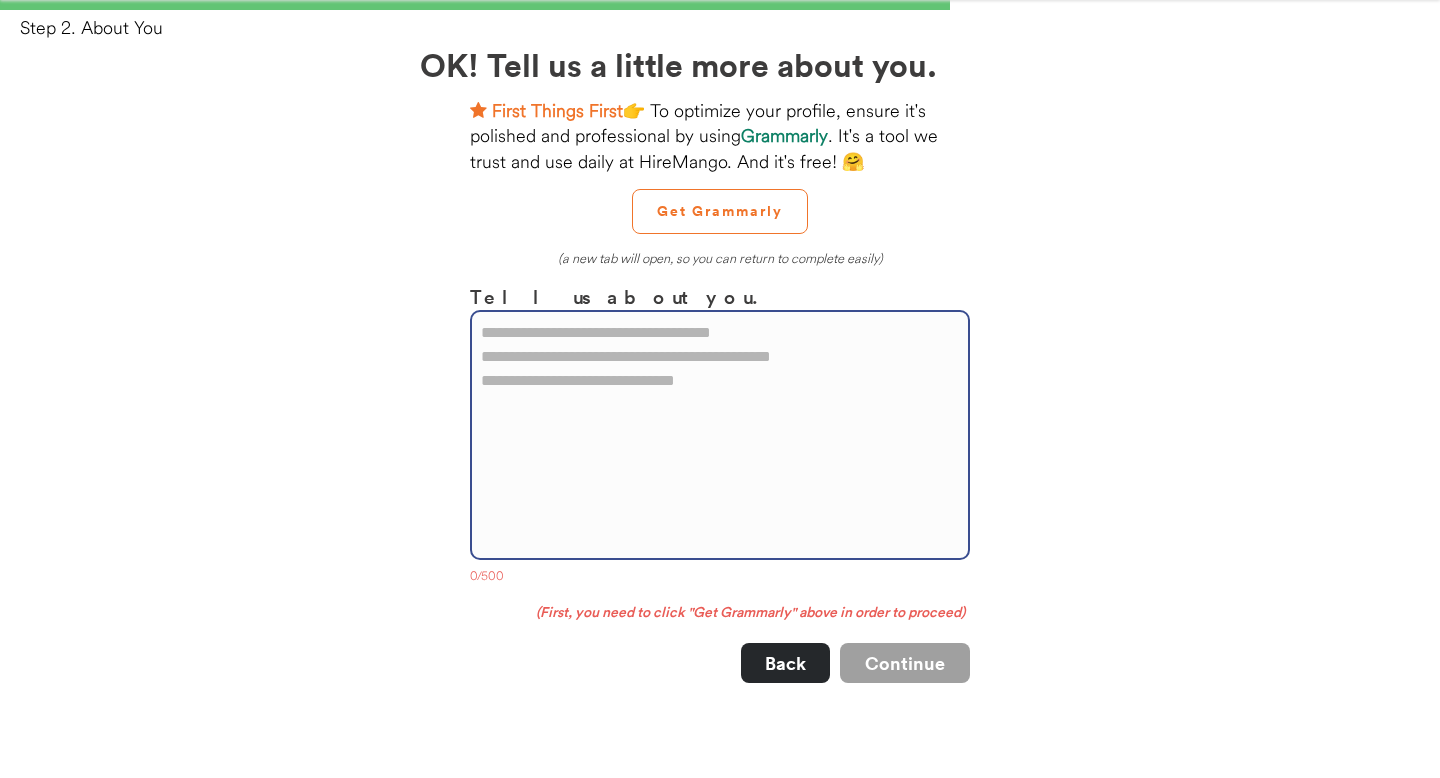 click at bounding box center (720, 435) 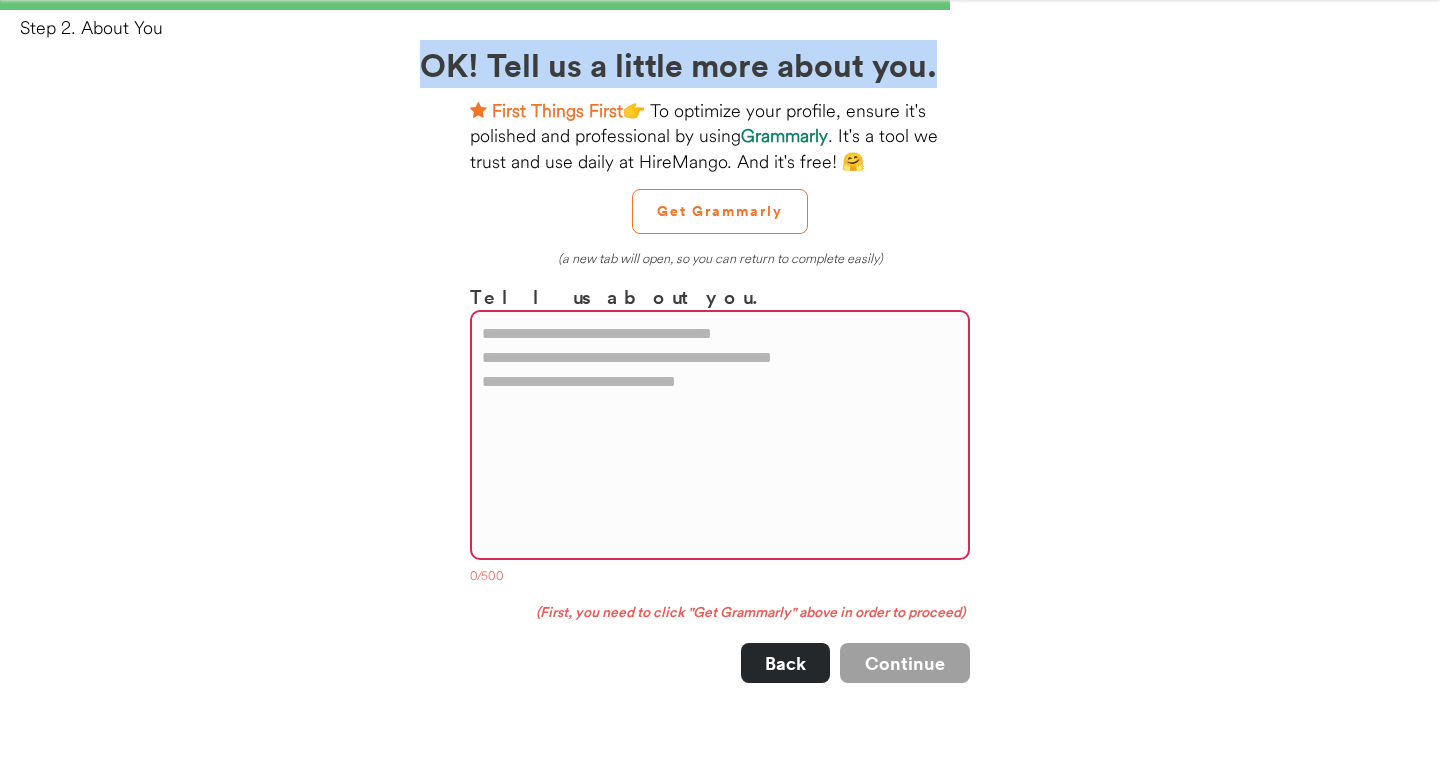 drag, startPoint x: 974, startPoint y: 69, endPoint x: 278, endPoint y: 61, distance: 696.04596 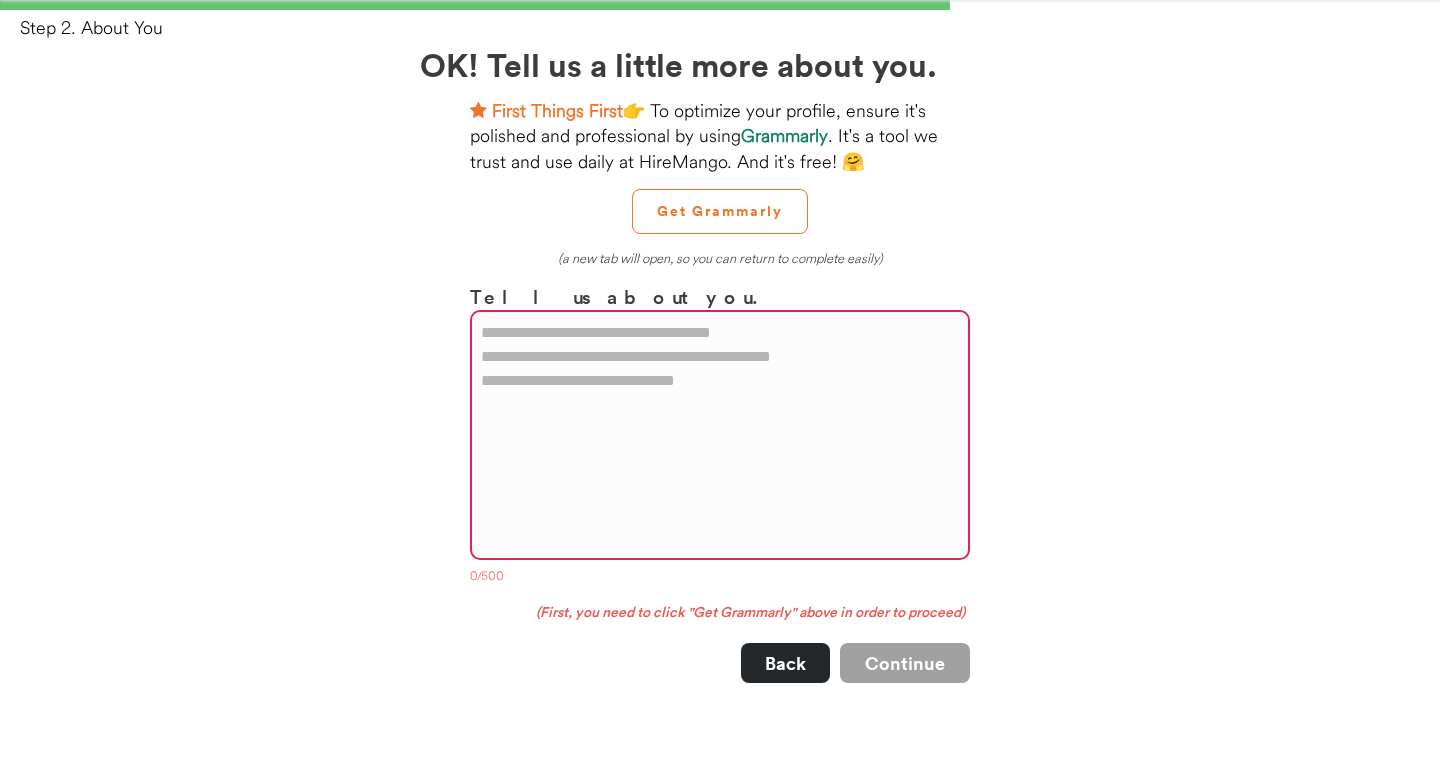 paste on "**********" 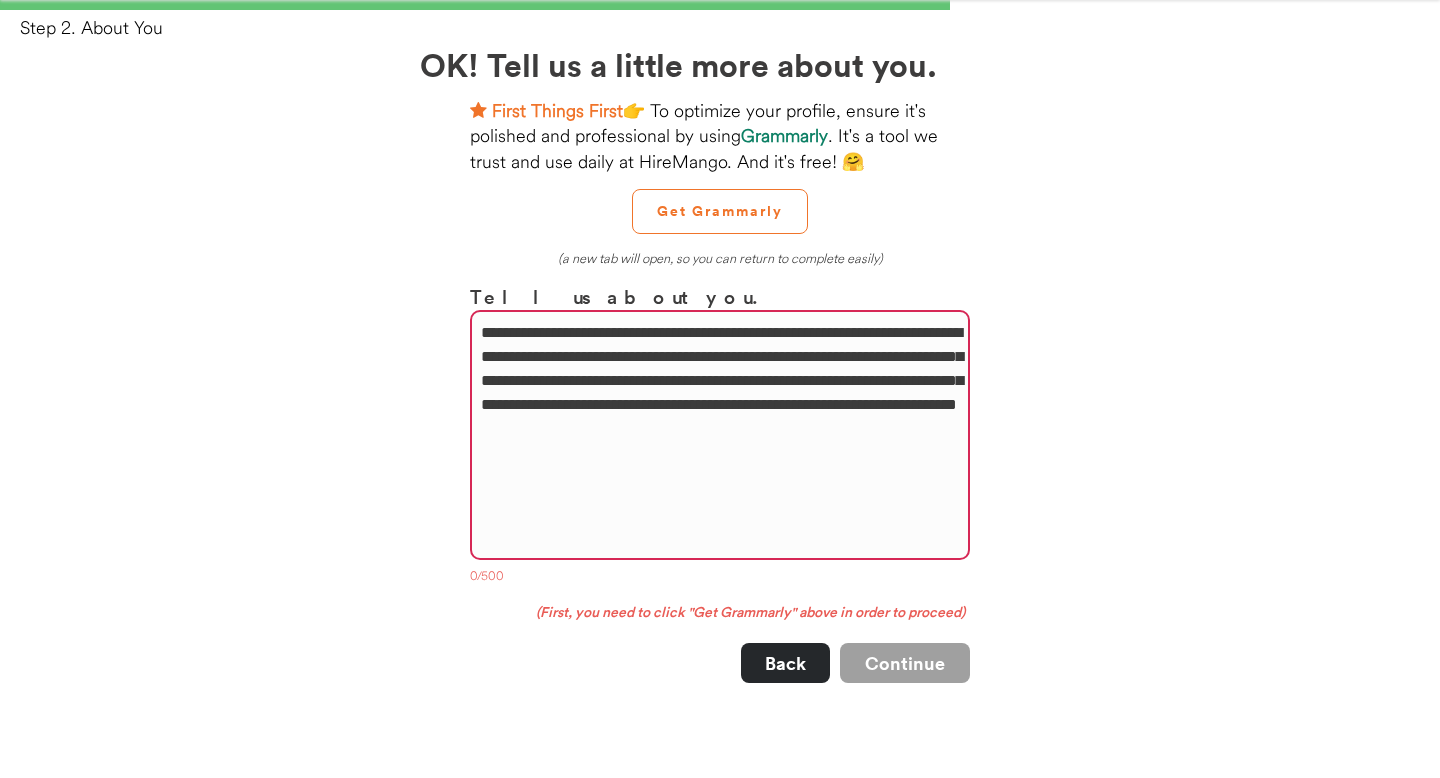 click on "**********" at bounding box center (720, 435) 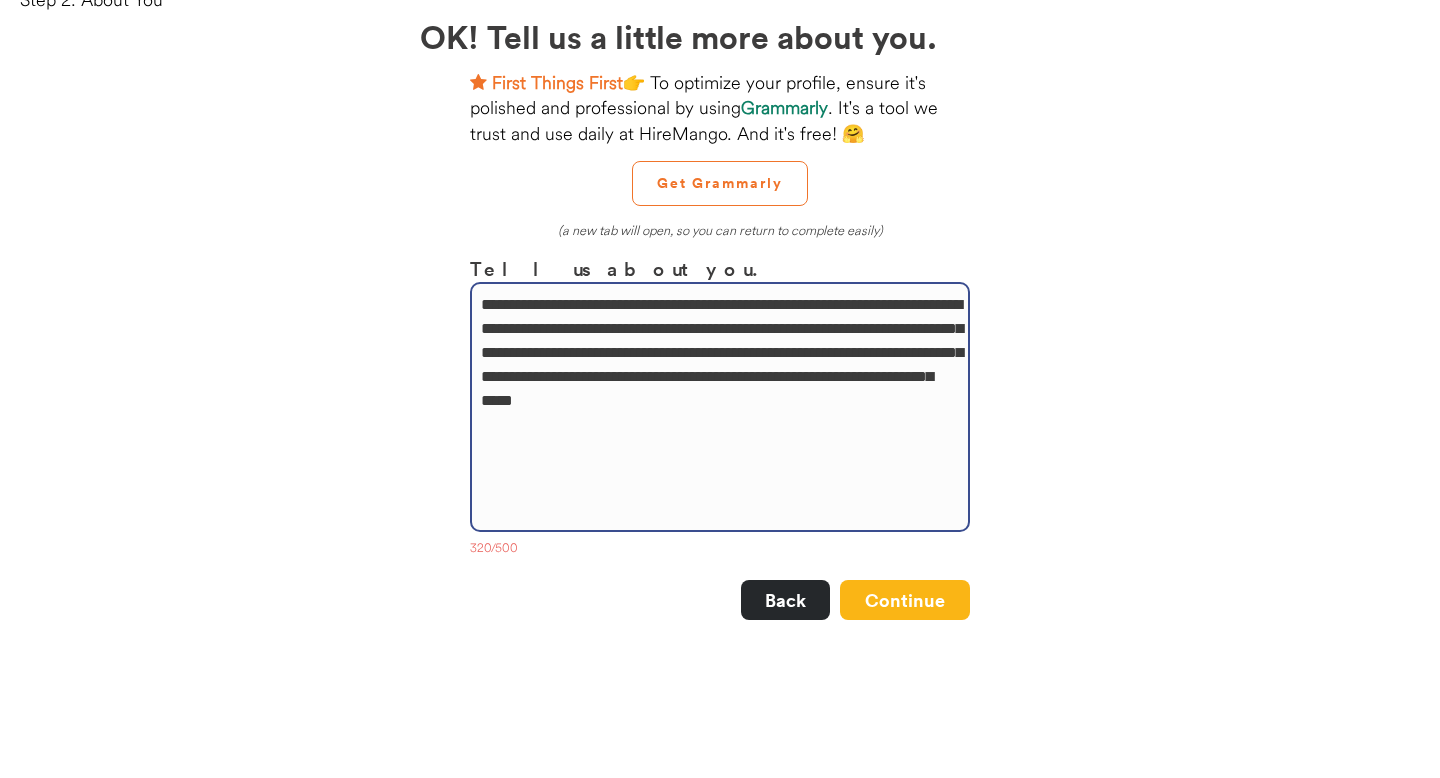 scroll, scrollTop: 104, scrollLeft: 0, axis: vertical 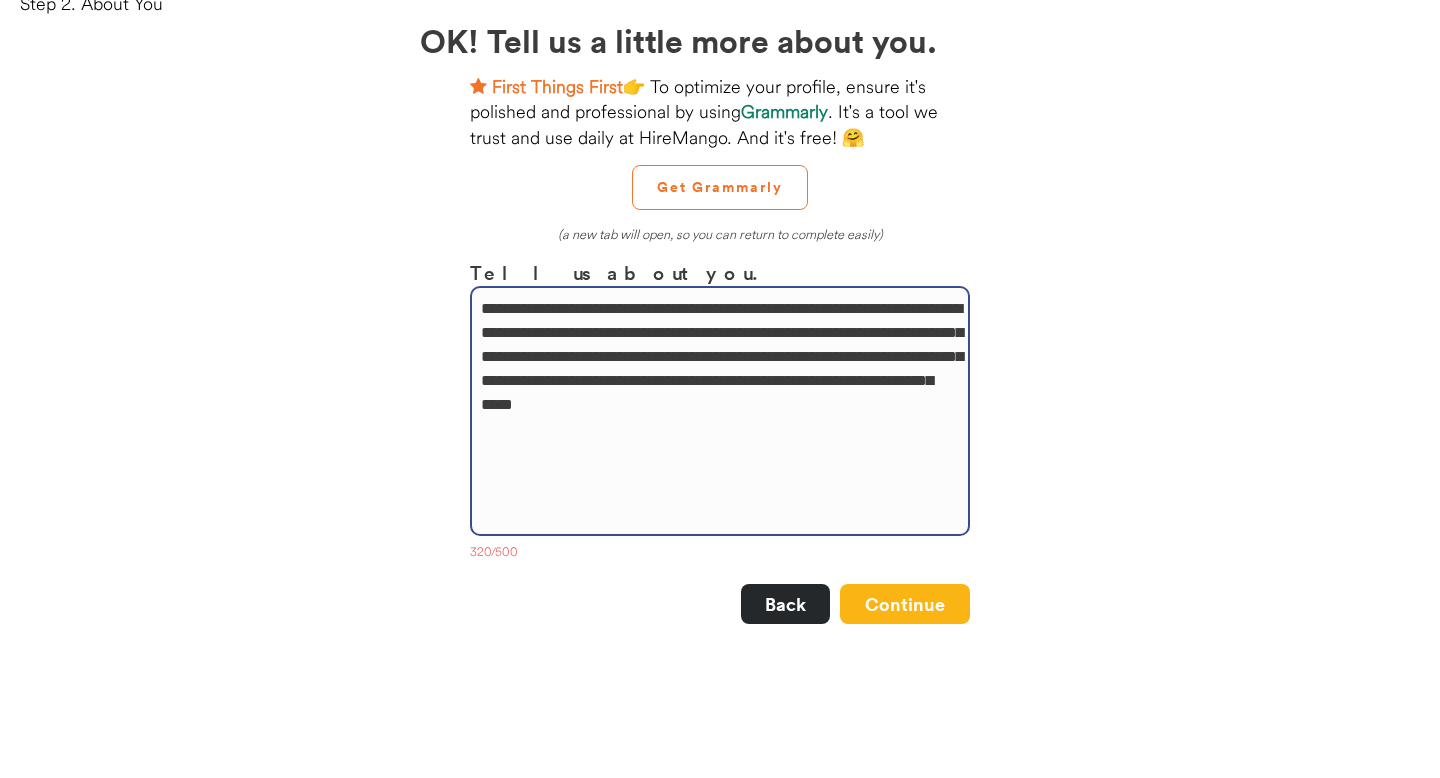 click on "**********" at bounding box center (720, 411) 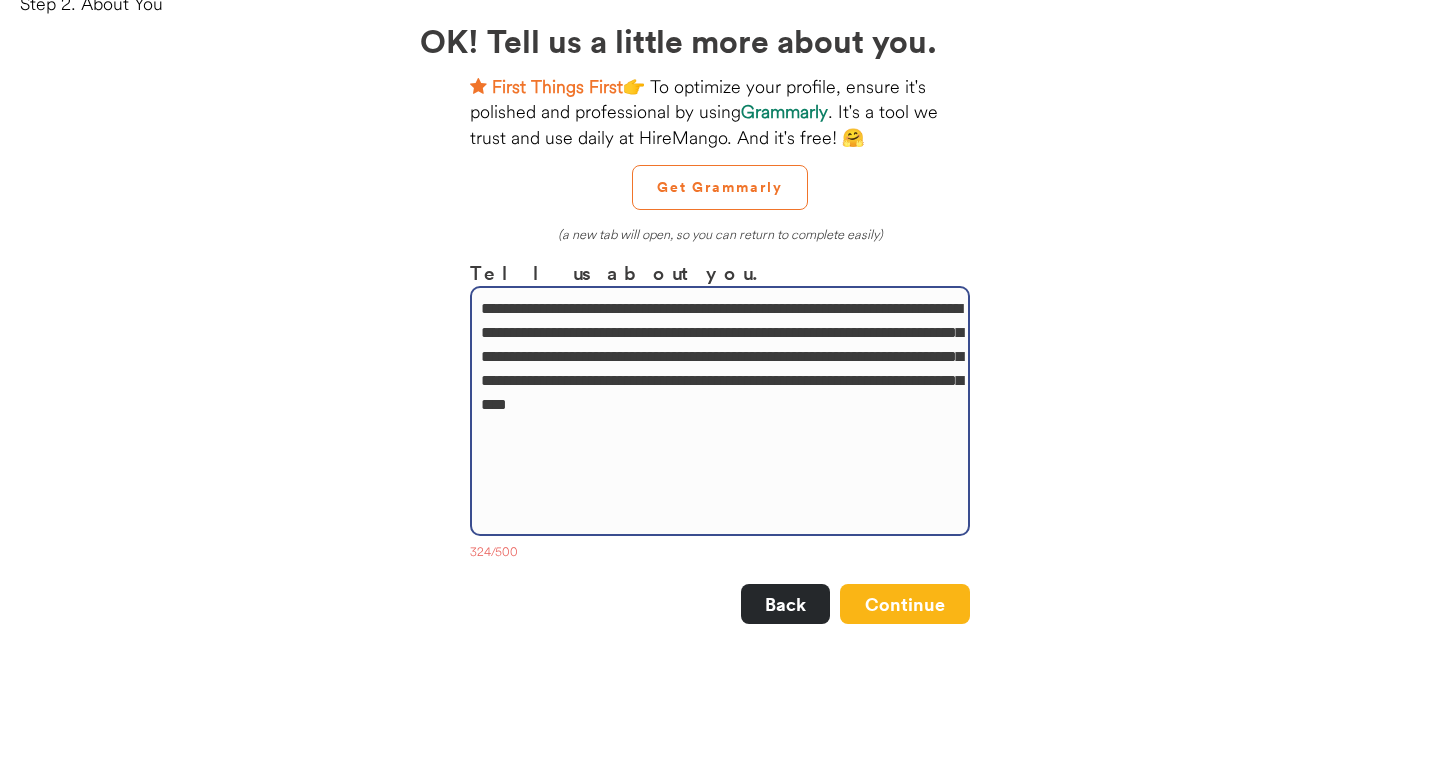 drag, startPoint x: 805, startPoint y: 334, endPoint x: 853, endPoint y: 335, distance: 48.010414 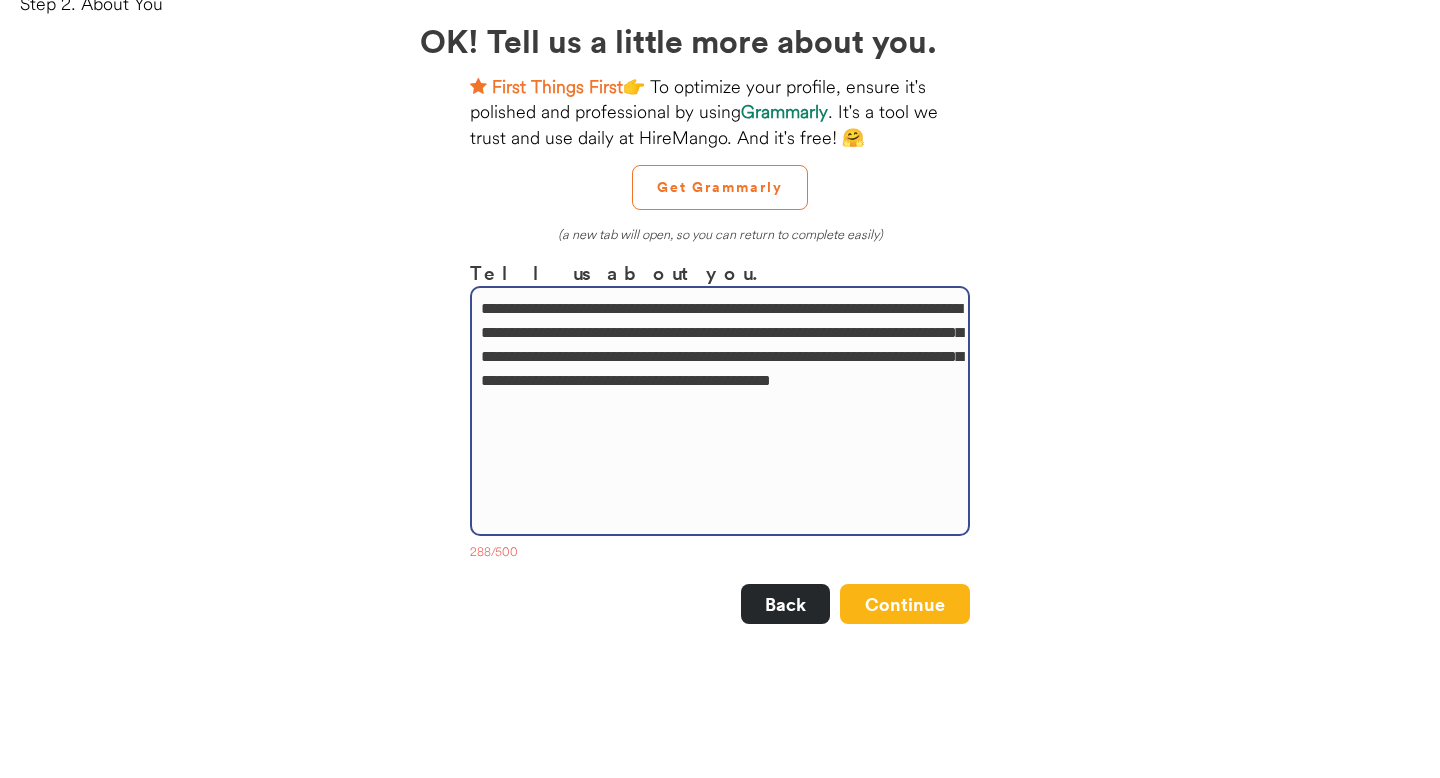 click on "**********" at bounding box center [720, 411] 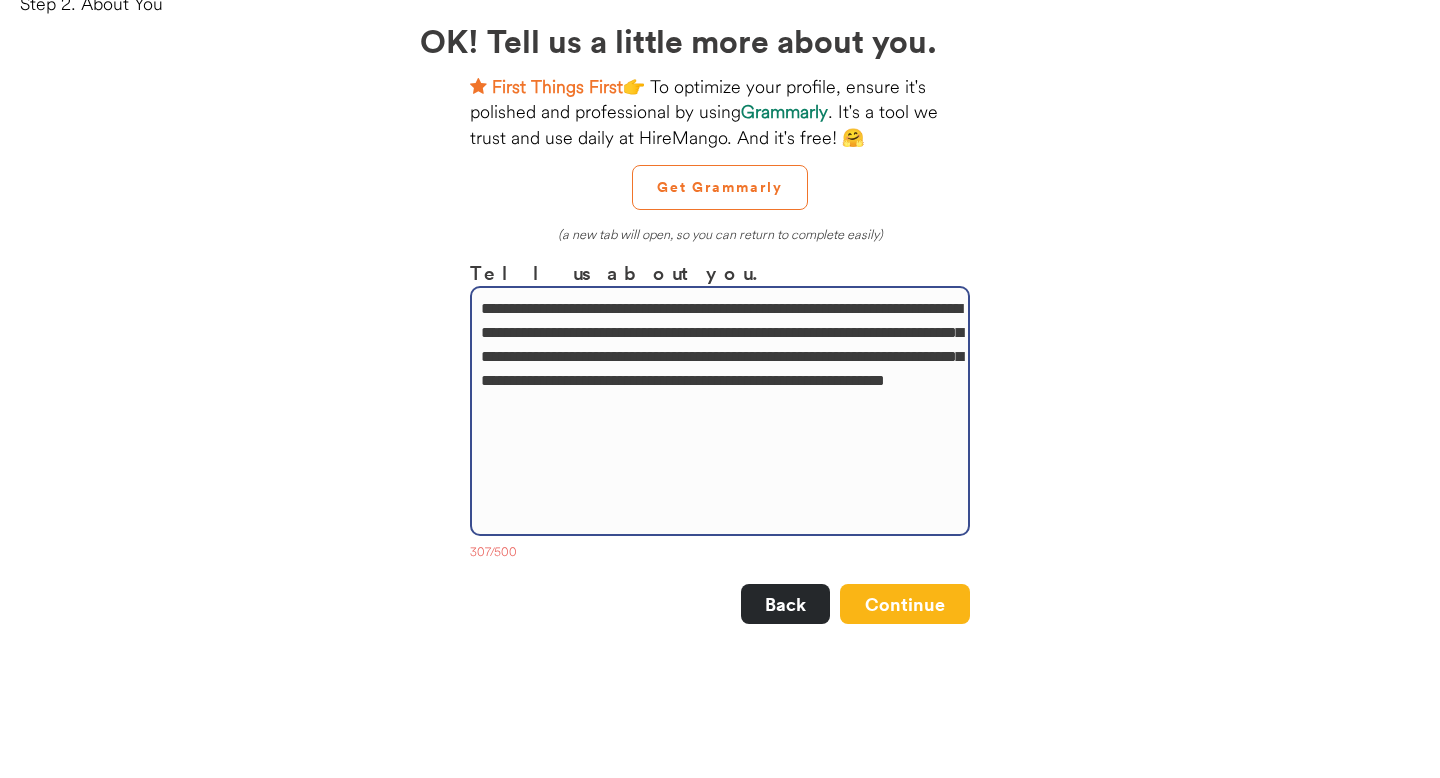click on "**********" at bounding box center (720, 411) 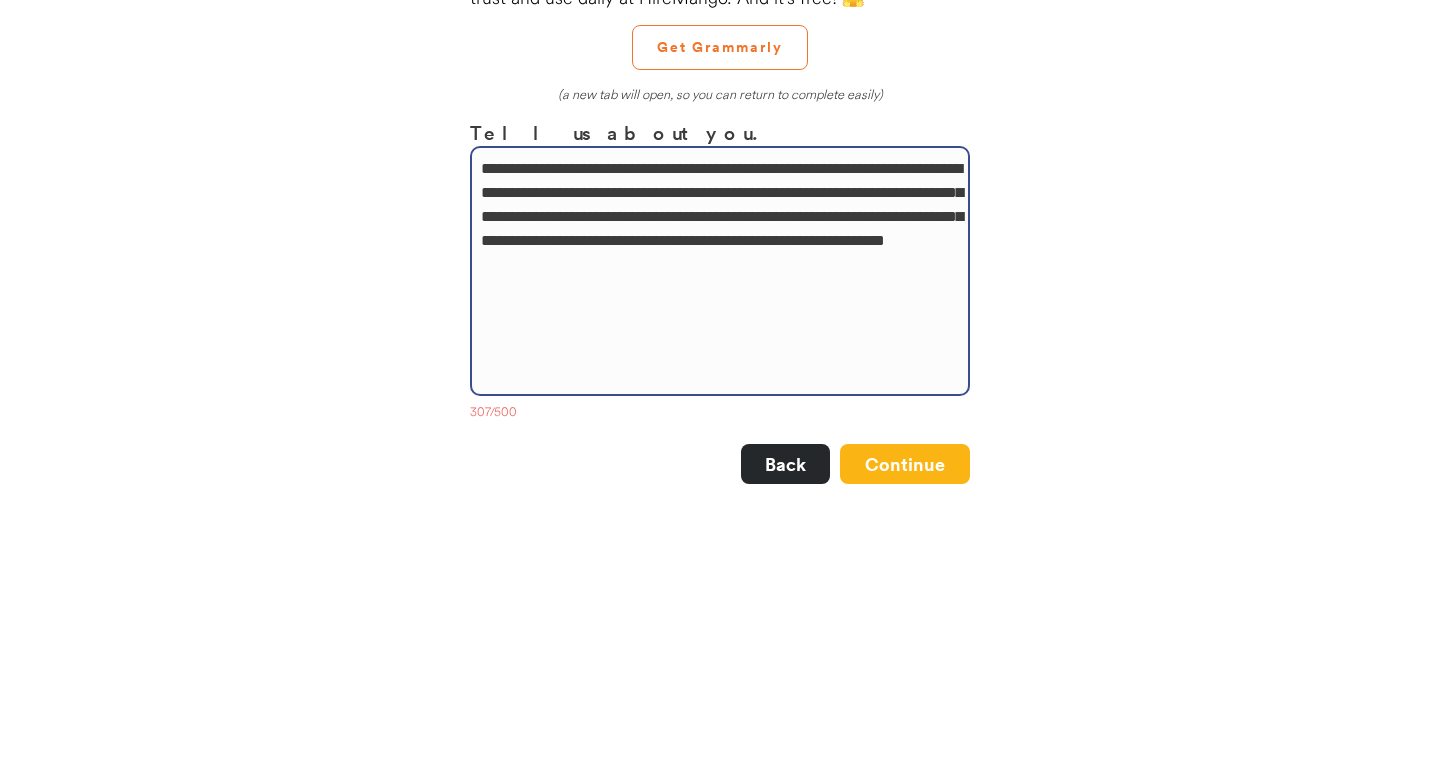 scroll, scrollTop: 246, scrollLeft: 0, axis: vertical 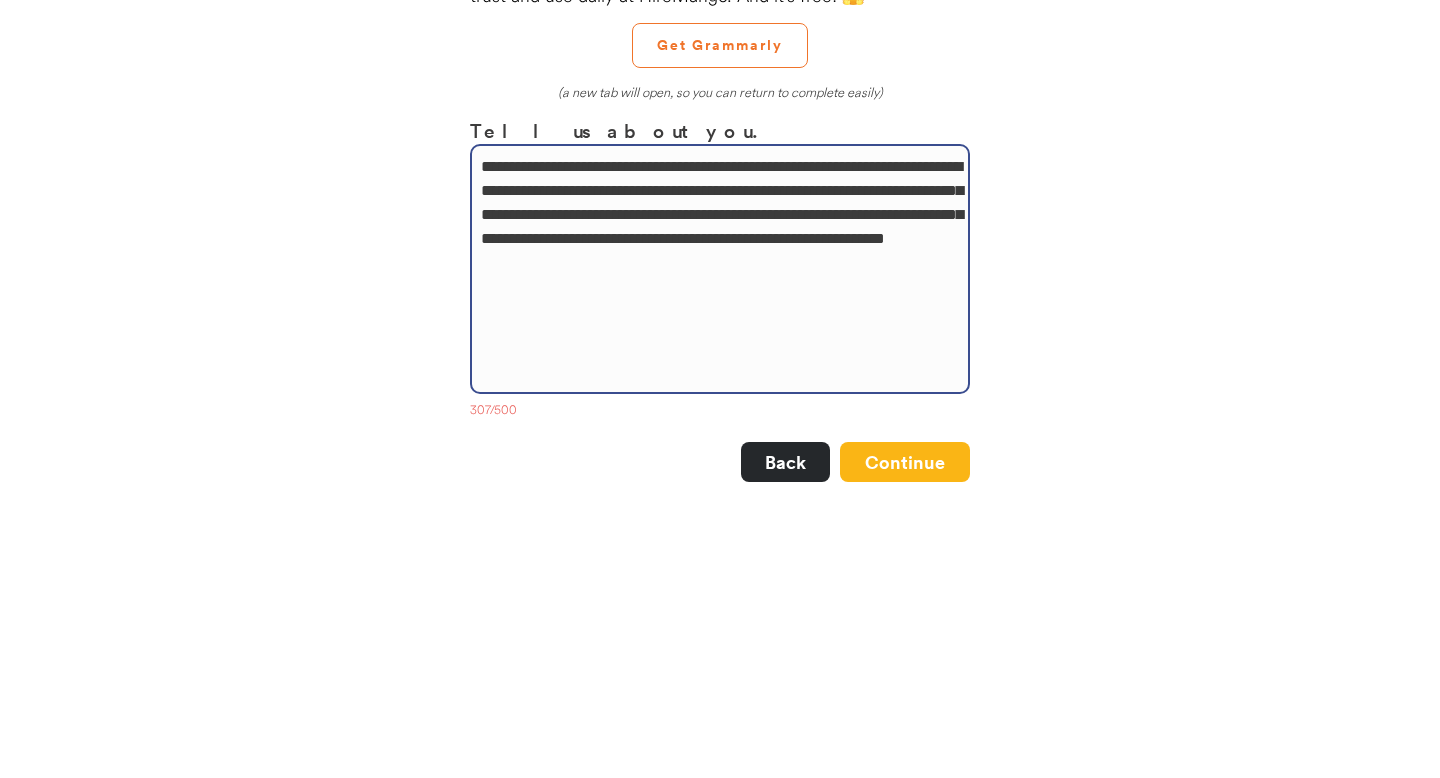 type on "**********" 